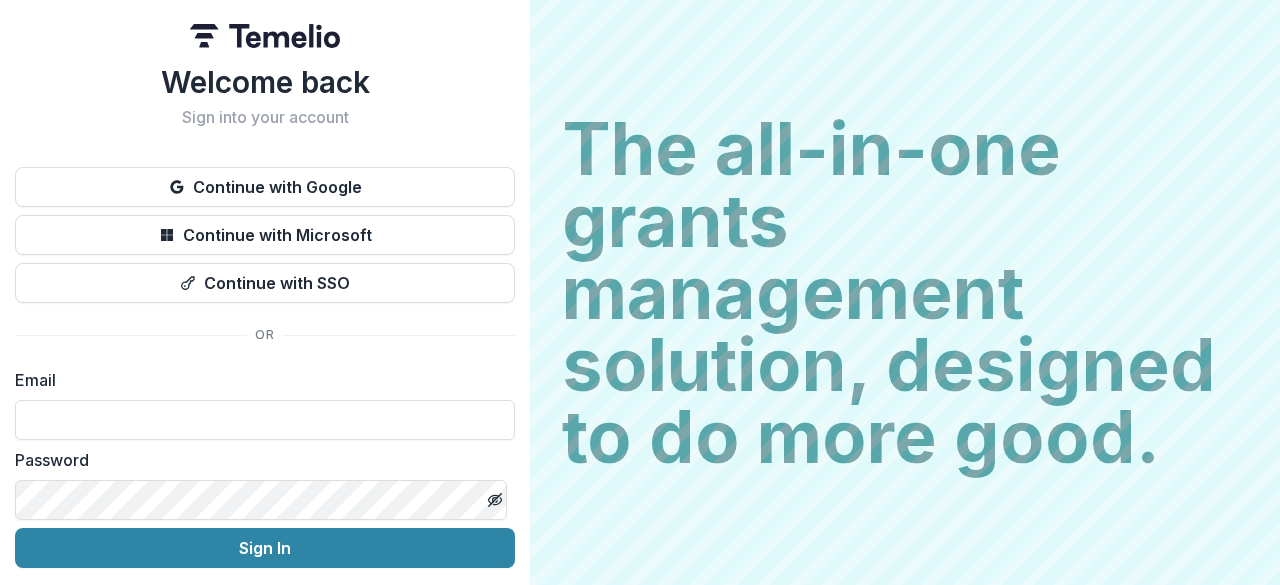 scroll, scrollTop: 0, scrollLeft: 0, axis: both 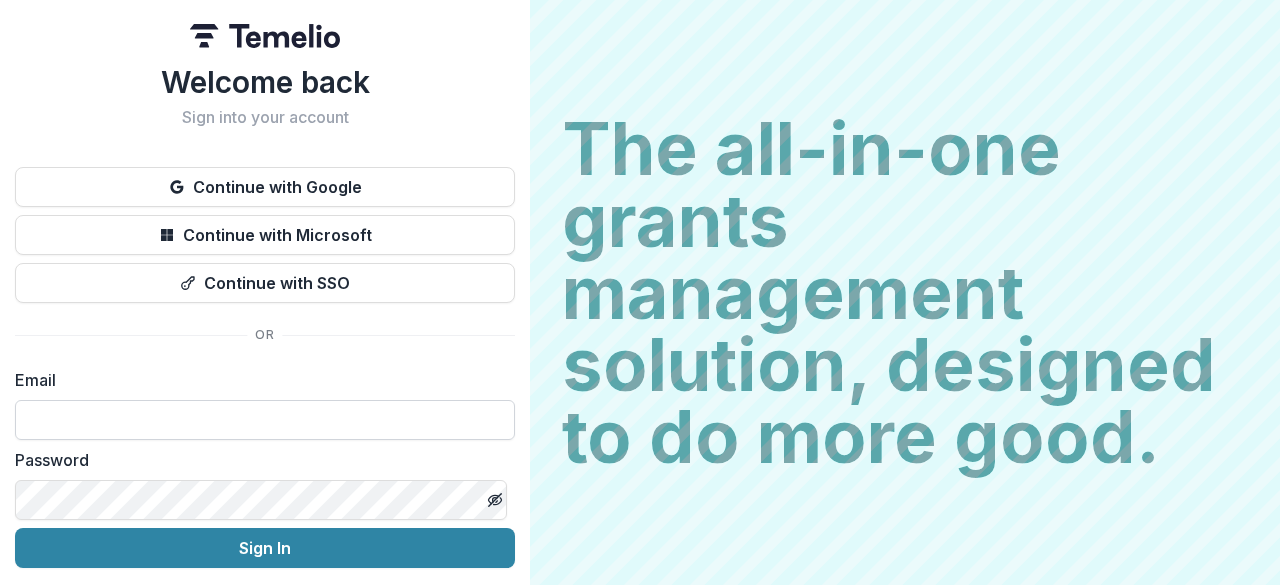 click at bounding box center [265, 420] 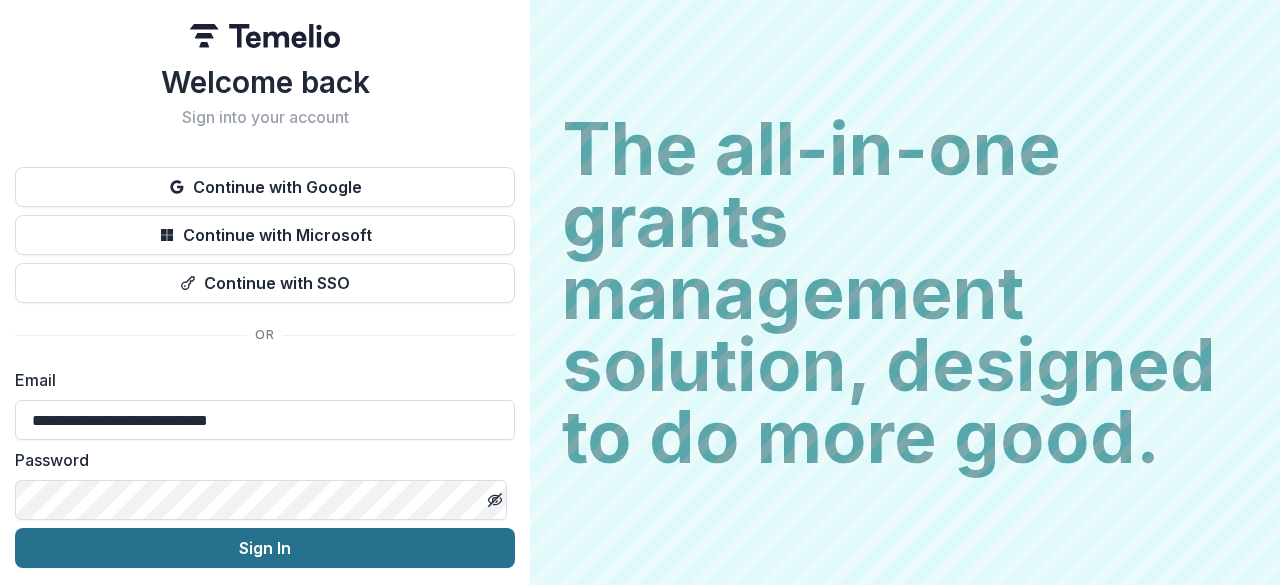 click on "Sign In" at bounding box center [265, 548] 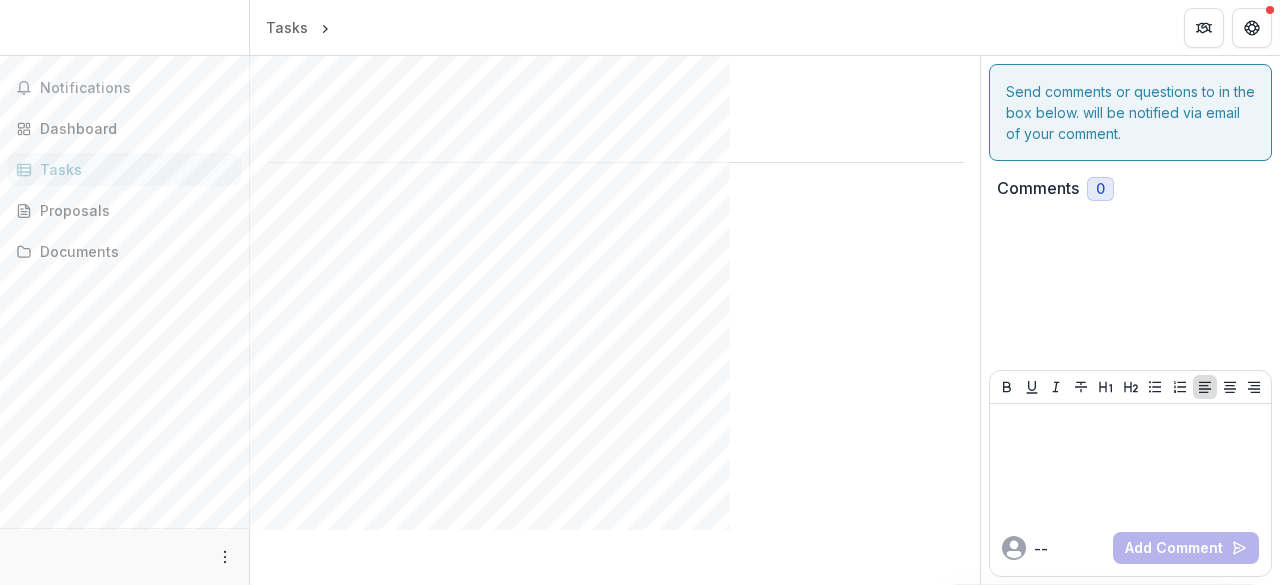 scroll, scrollTop: 0, scrollLeft: 0, axis: both 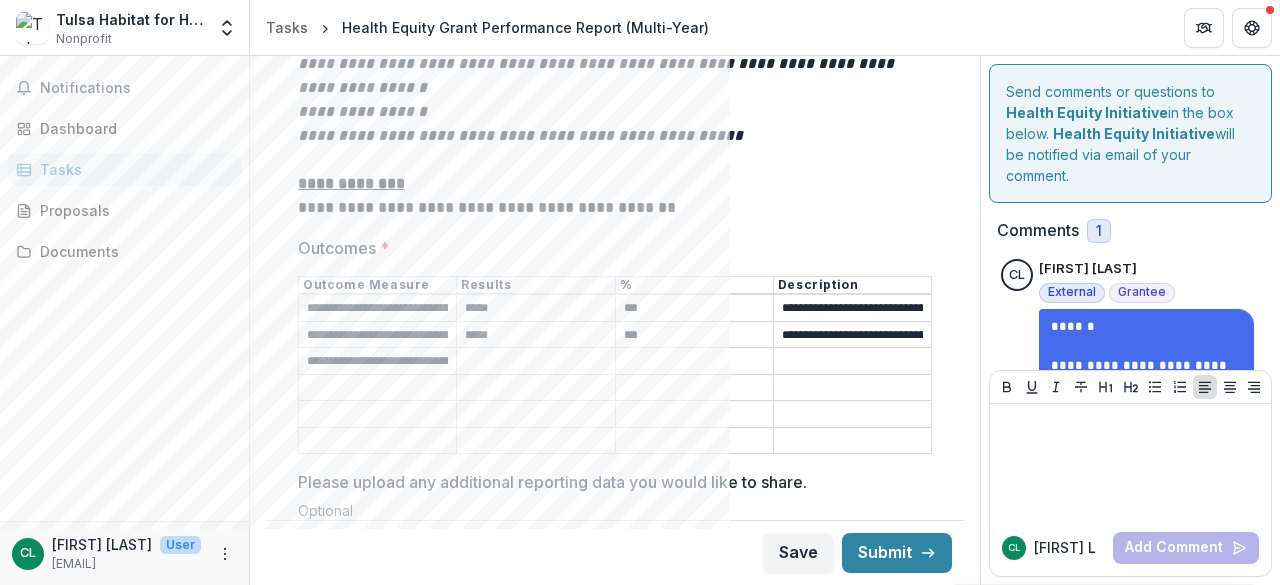click on "**********" at bounding box center (377, 362) 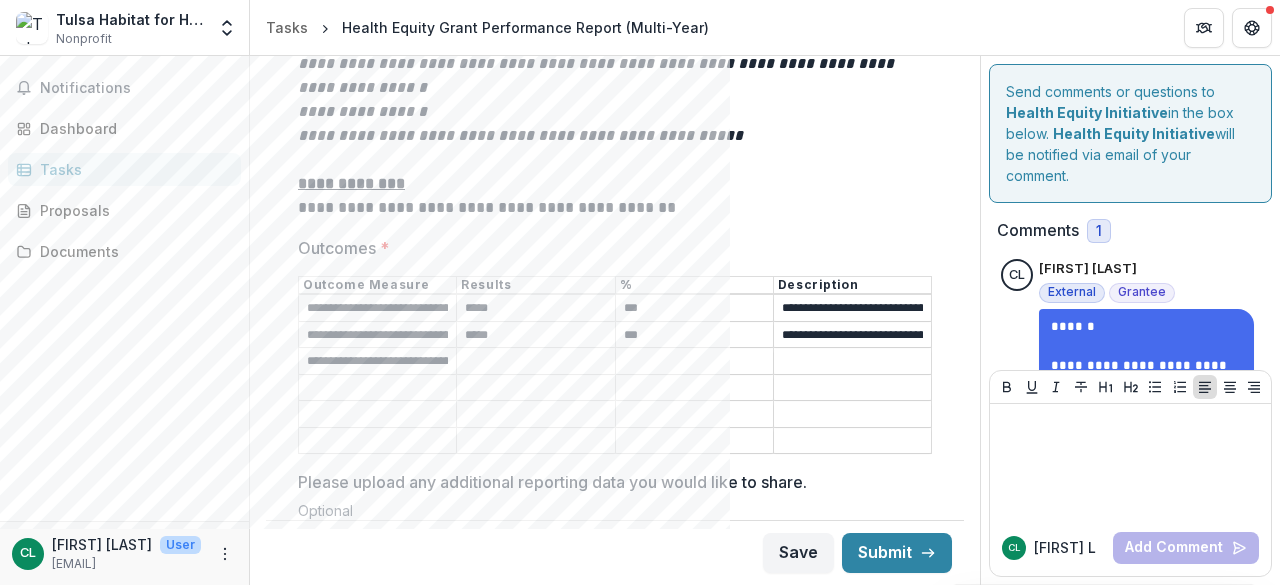 click on "**********" at bounding box center [377, 362] 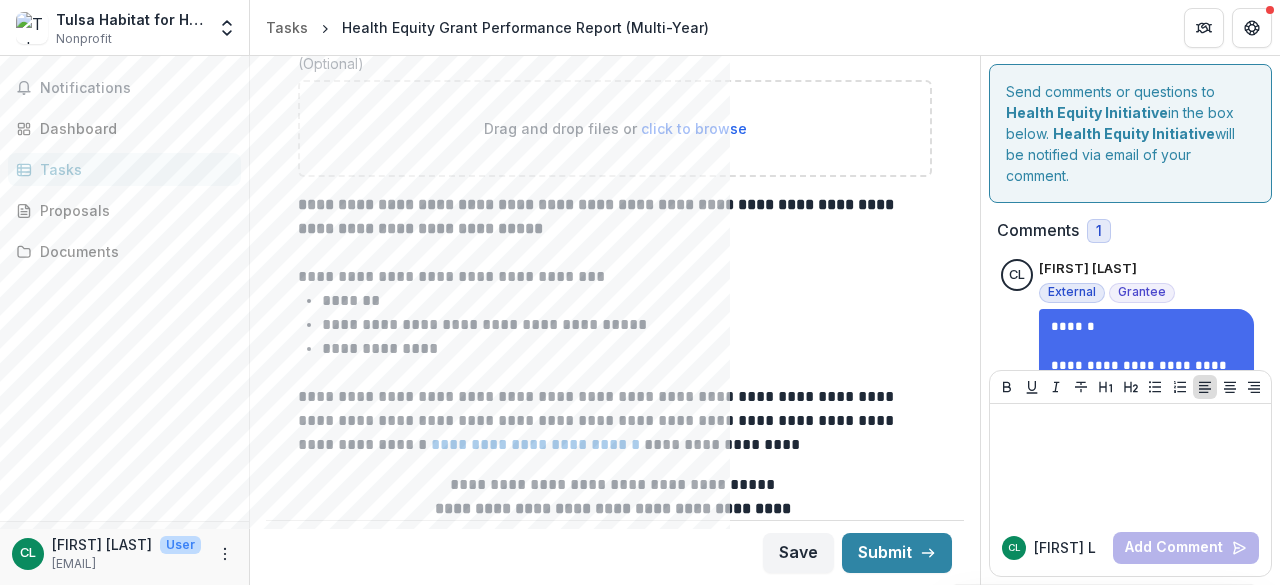 scroll, scrollTop: 5554, scrollLeft: 0, axis: vertical 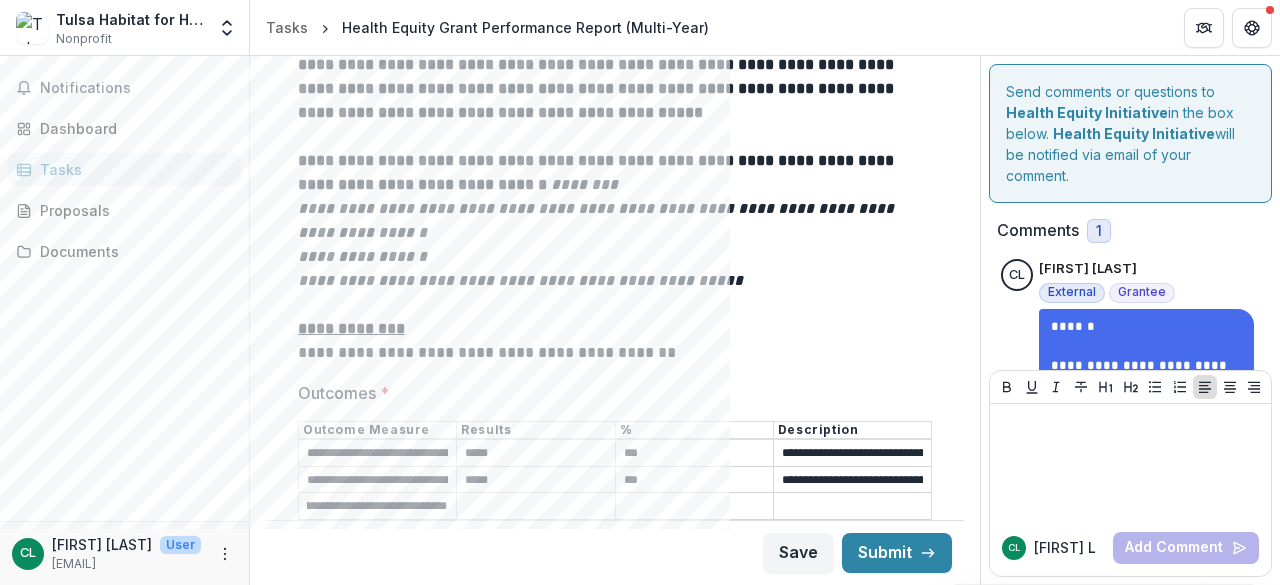 drag, startPoint x: 305, startPoint y: 487, endPoint x: 470, endPoint y: 485, distance: 165.01212 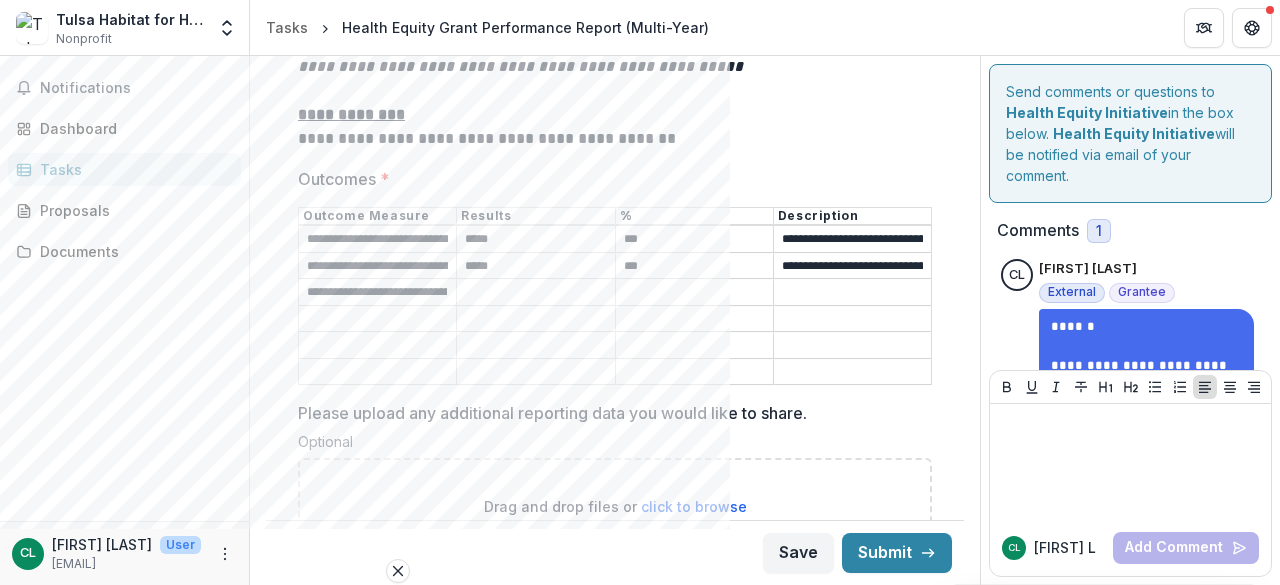 scroll, scrollTop: 3955, scrollLeft: 0, axis: vertical 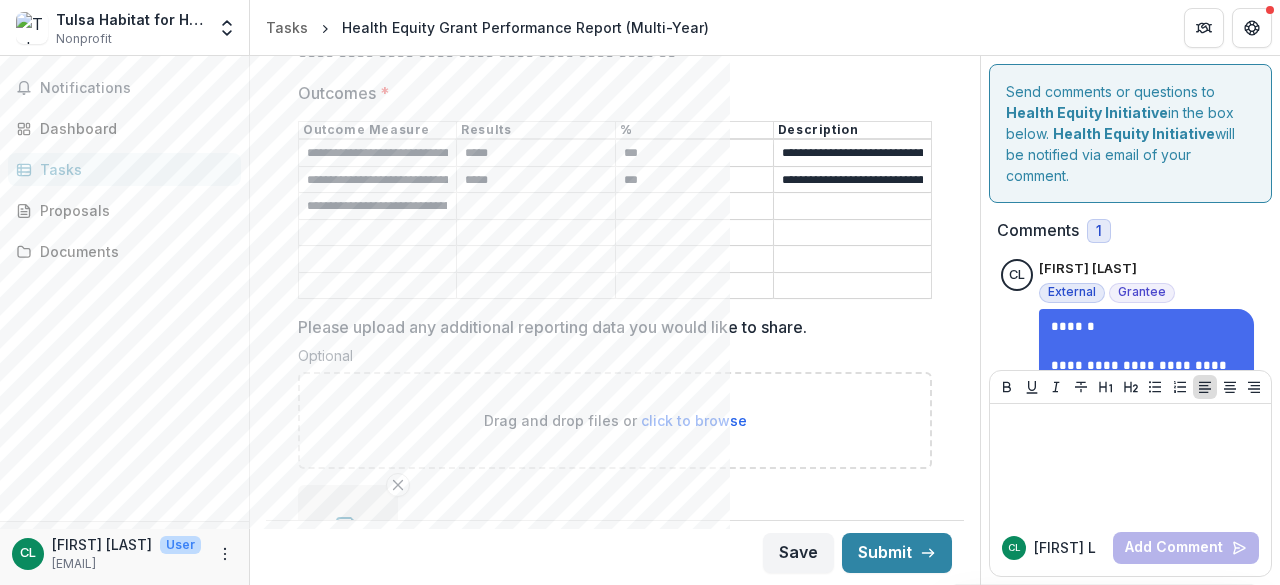 click on "Outcomes *" at bounding box center [377, 233] 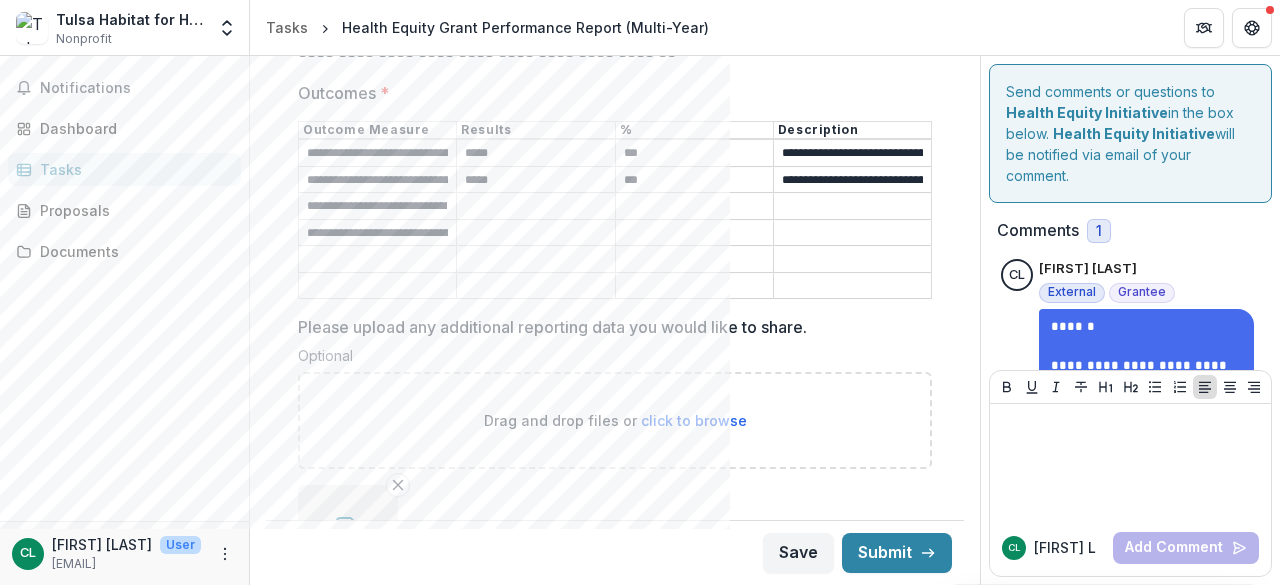 scroll, scrollTop: 0, scrollLeft: 205, axis: horizontal 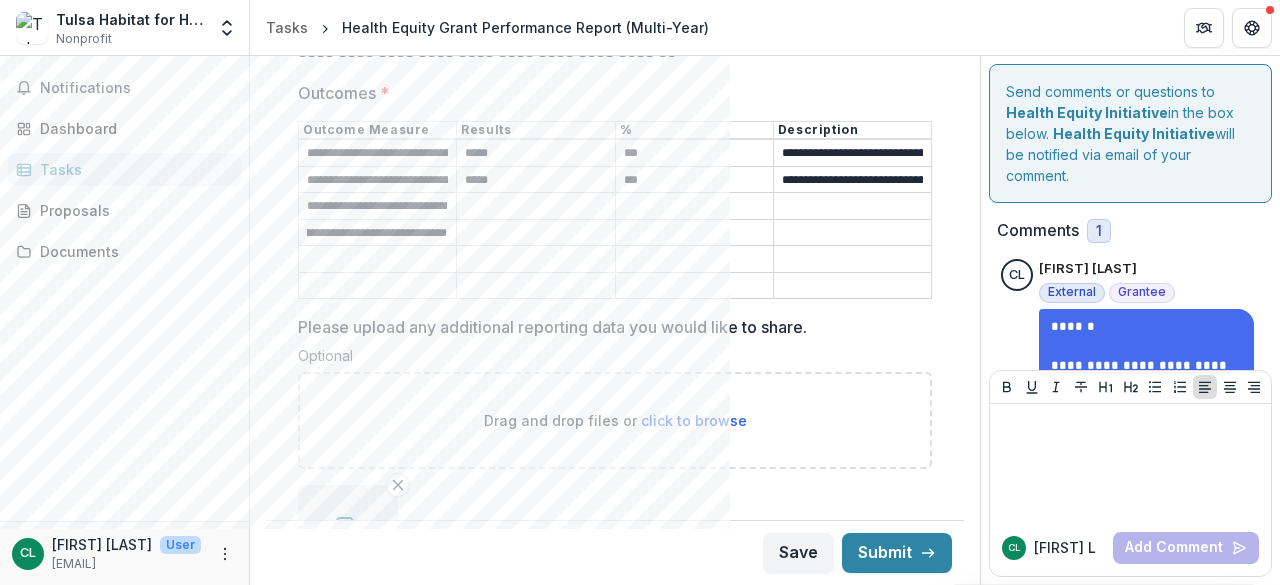 type on "**********" 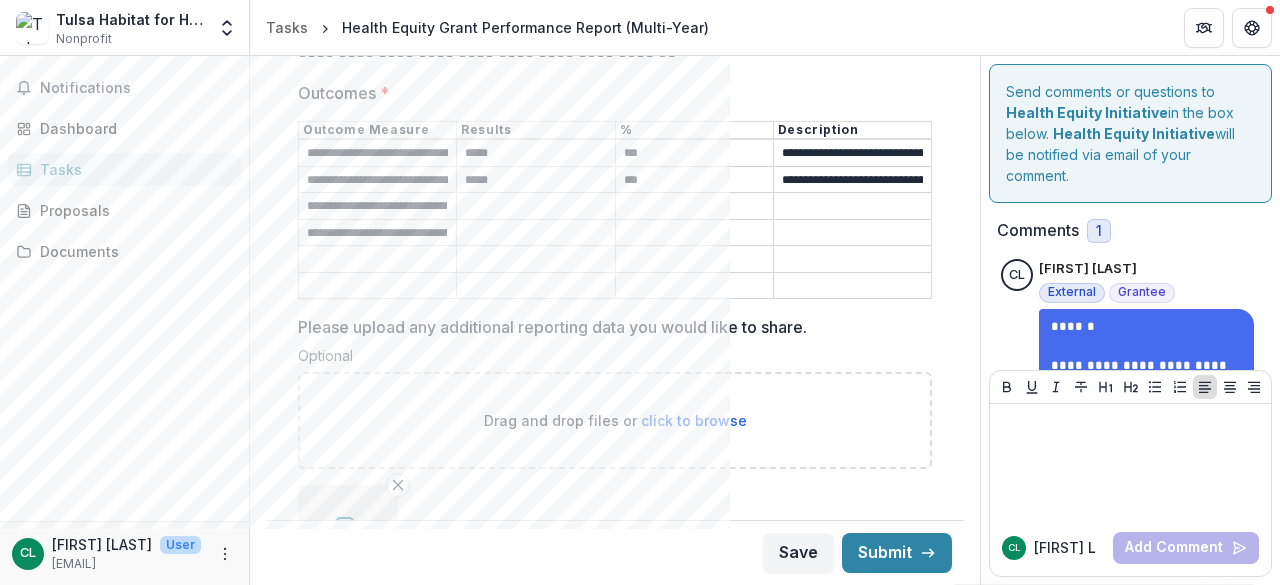 paste on "**********" 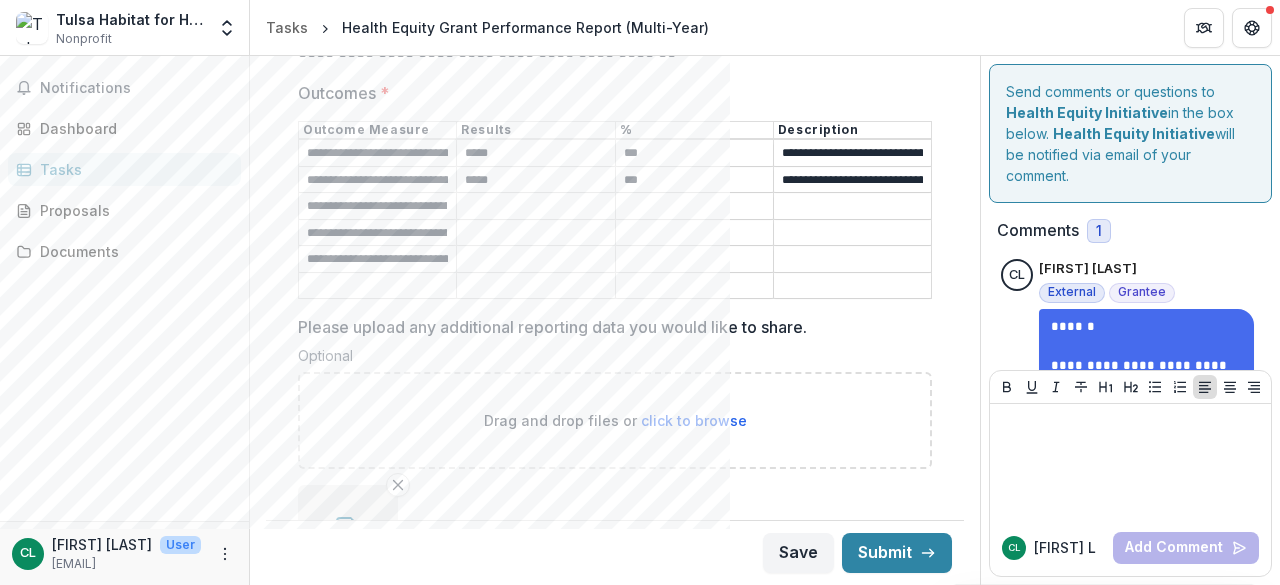 scroll, scrollTop: 0, scrollLeft: 205, axis: horizontal 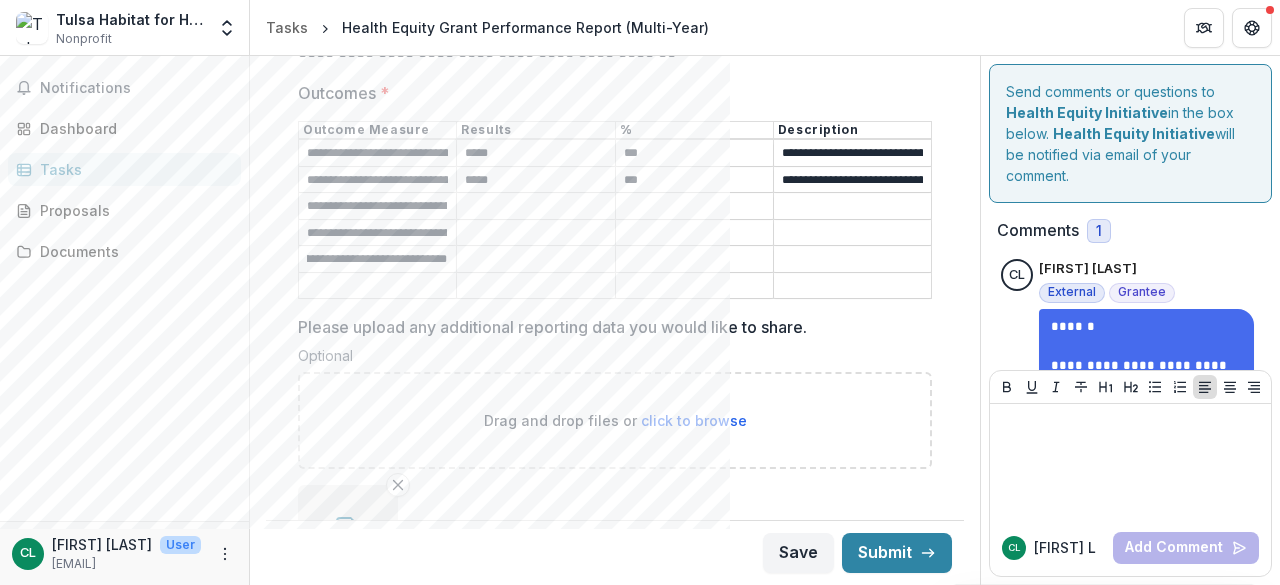 type on "**********" 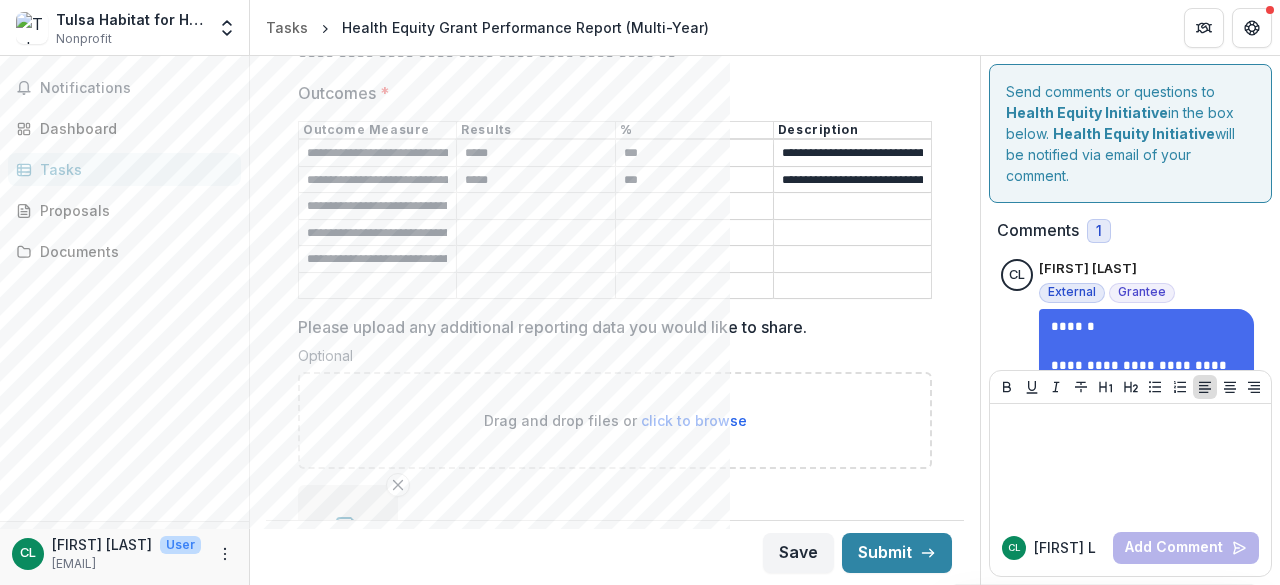 click on "Outcomes *" at bounding box center (535, 207) 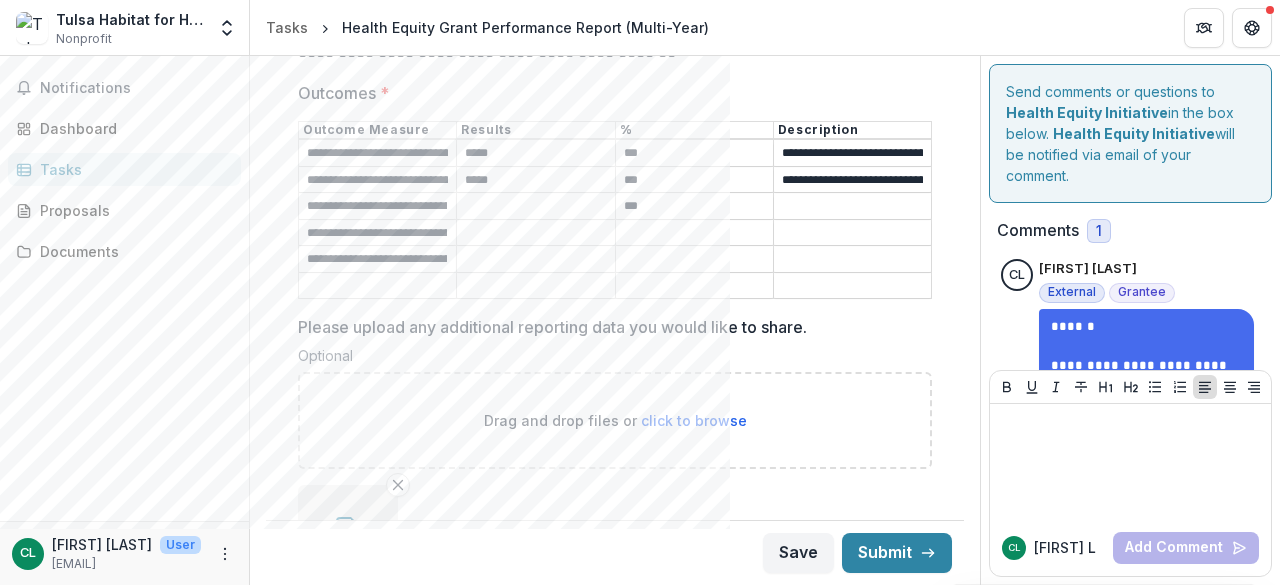 type on "***" 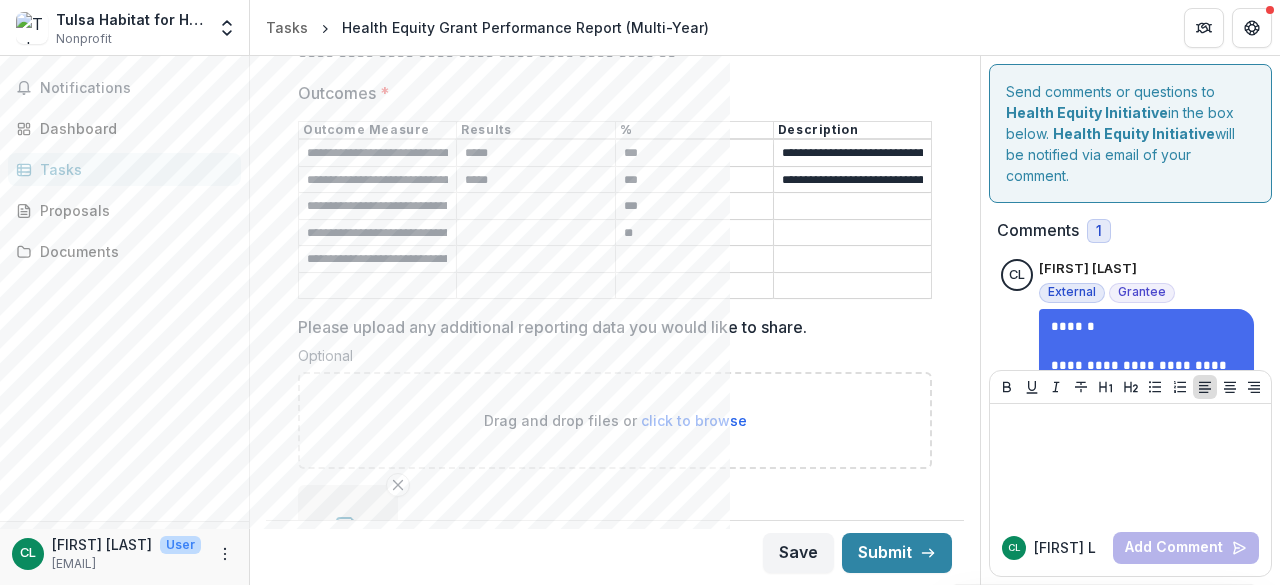 type on "***" 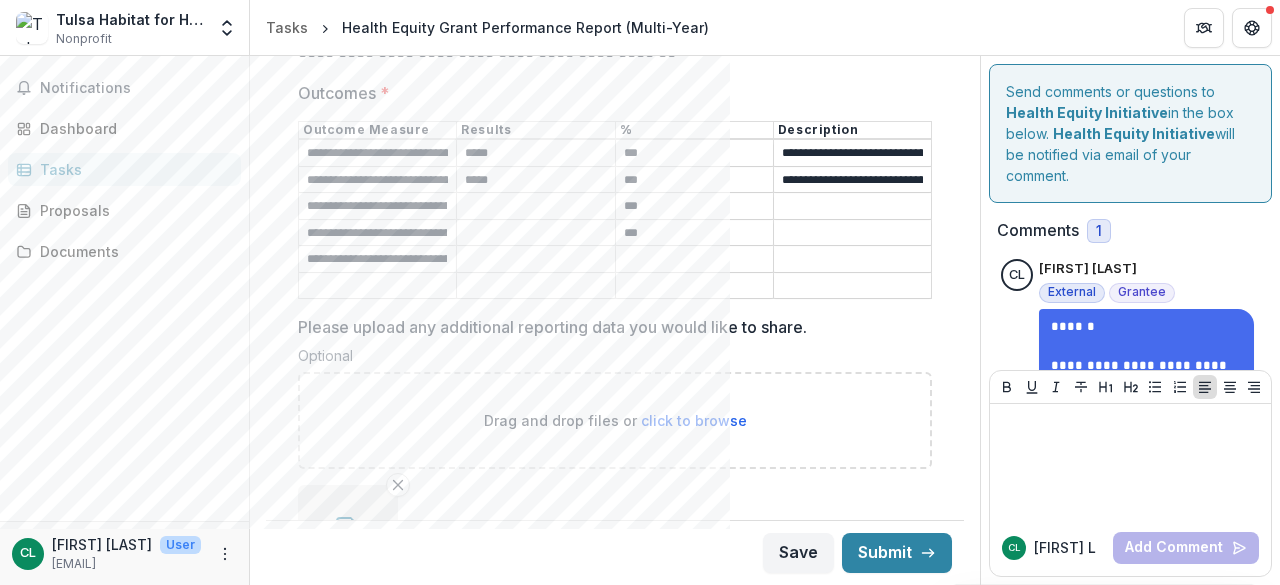 drag, startPoint x: 698, startPoint y: 215, endPoint x: 423, endPoint y: 219, distance: 275.02908 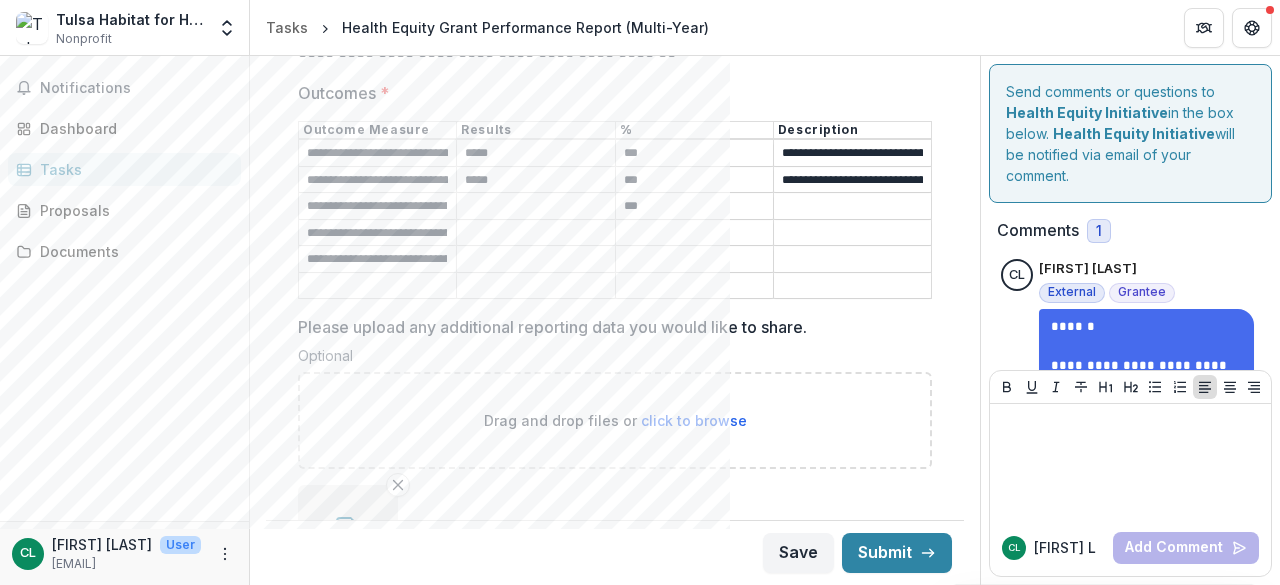 drag, startPoint x: 698, startPoint y: 189, endPoint x: 619, endPoint y: 196, distance: 79.30952 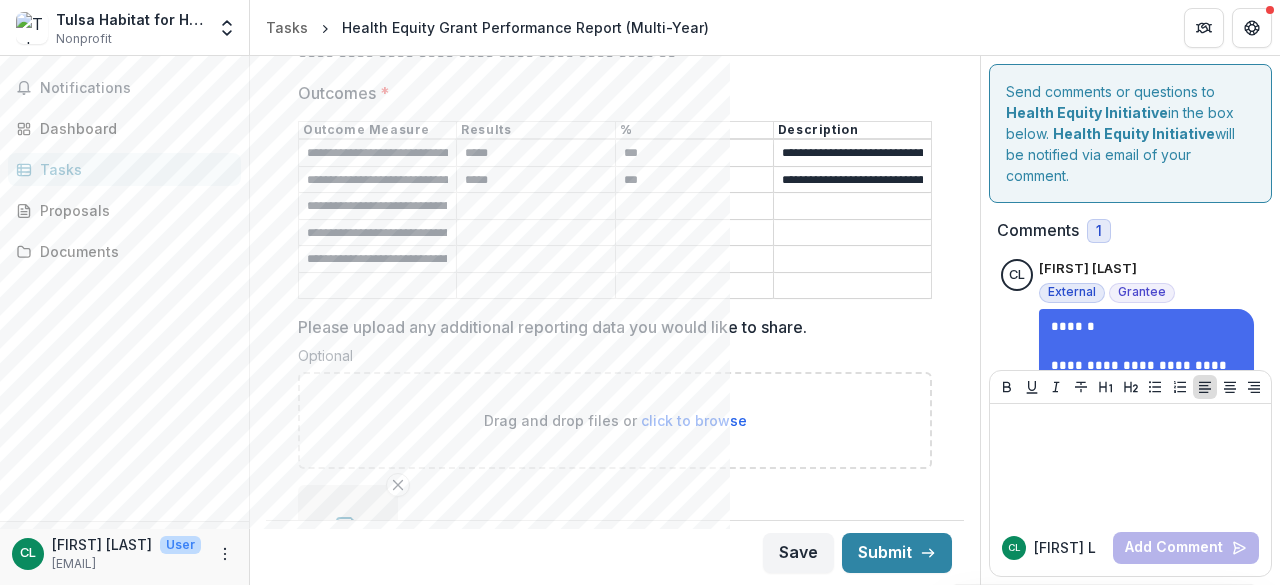 type 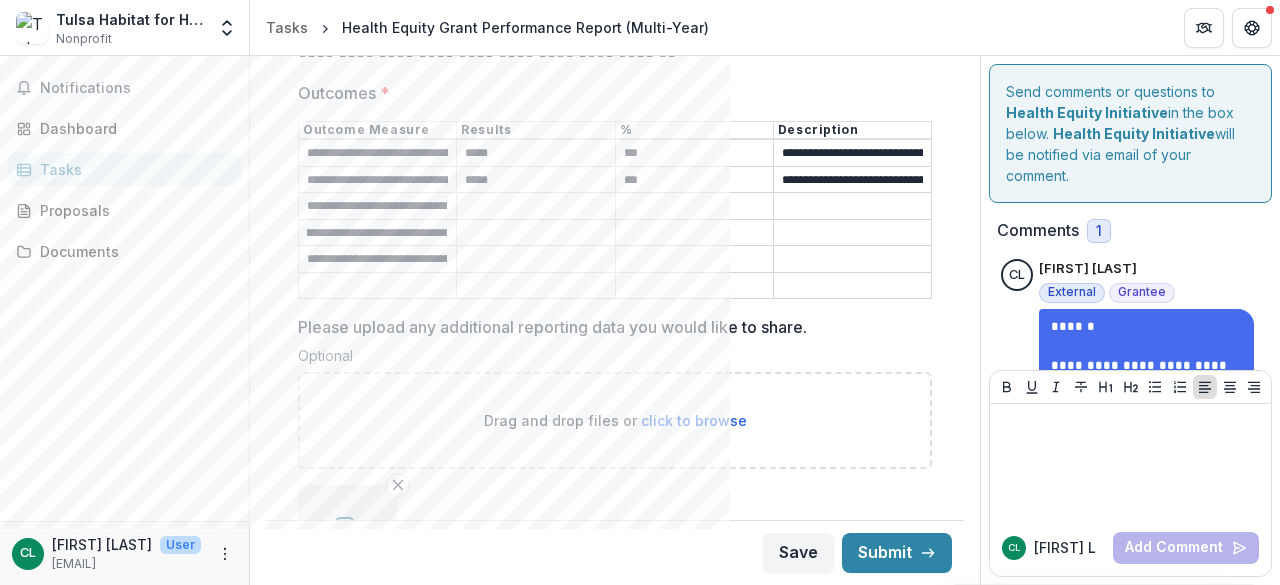 scroll, scrollTop: 0, scrollLeft: 205, axis: horizontal 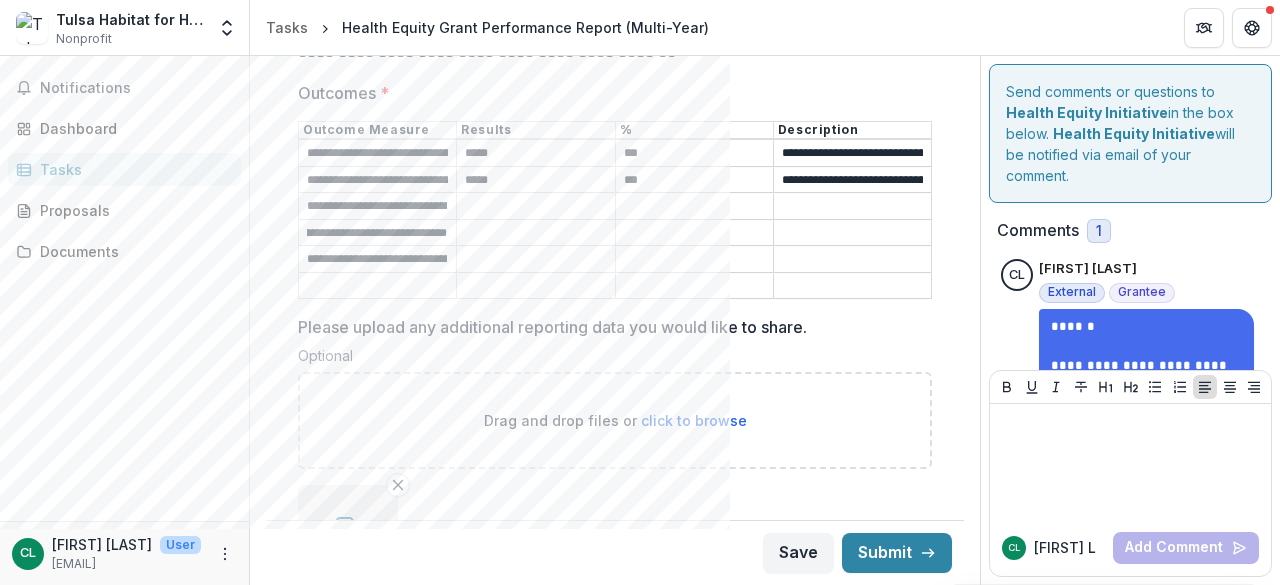 drag, startPoint x: 300, startPoint y: 207, endPoint x: 457, endPoint y: 209, distance: 157.01274 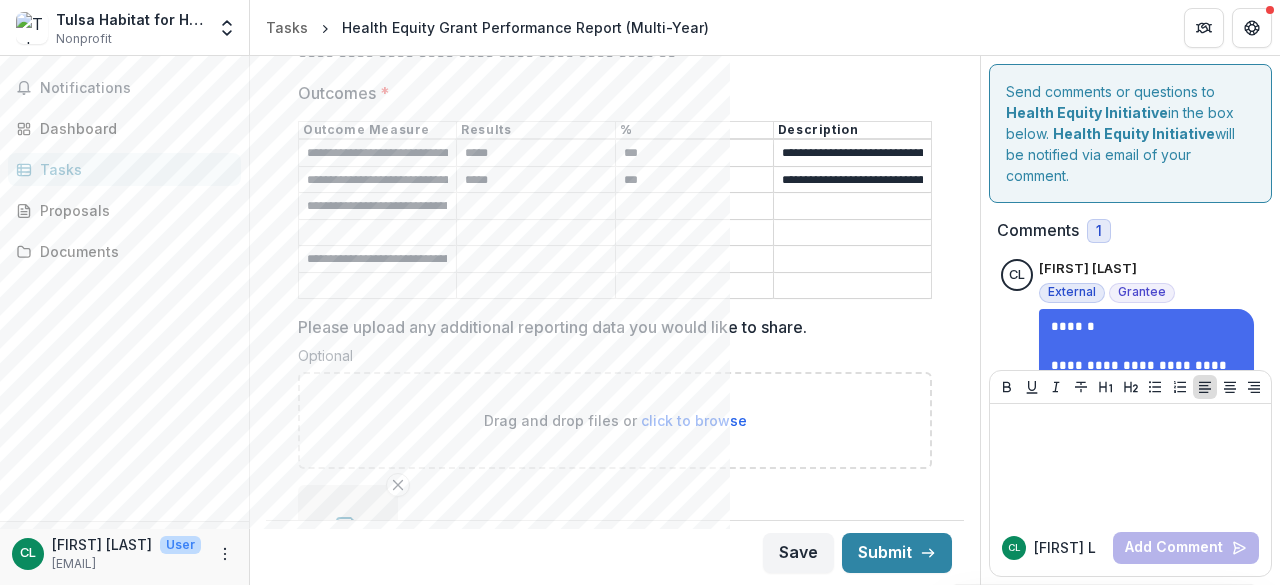 scroll, scrollTop: 0, scrollLeft: 0, axis: both 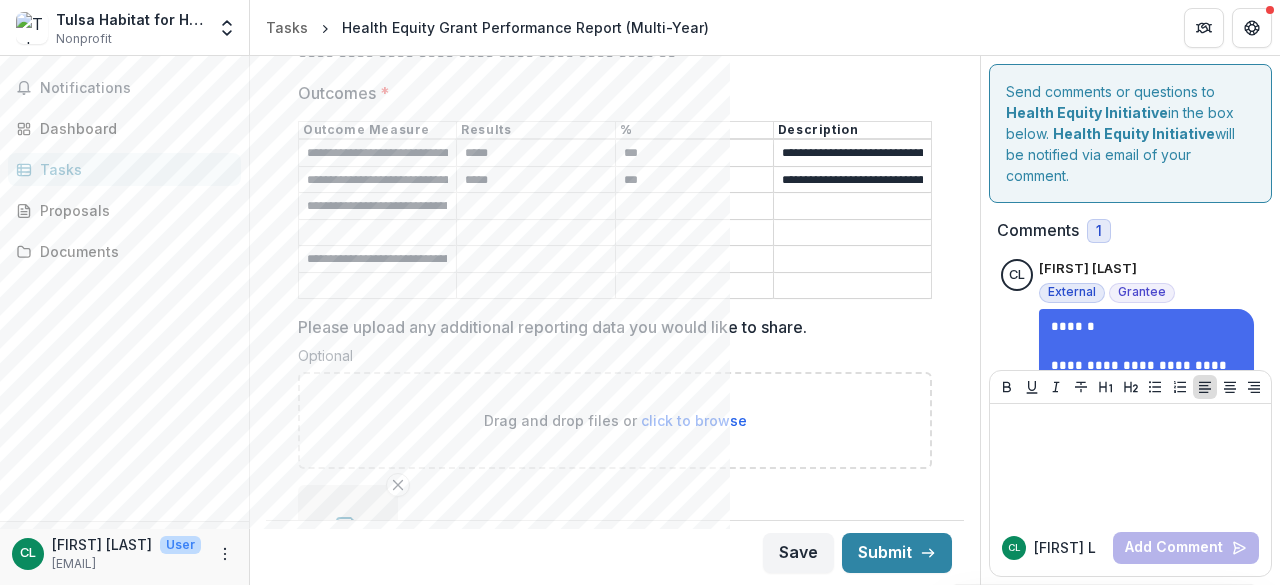 type 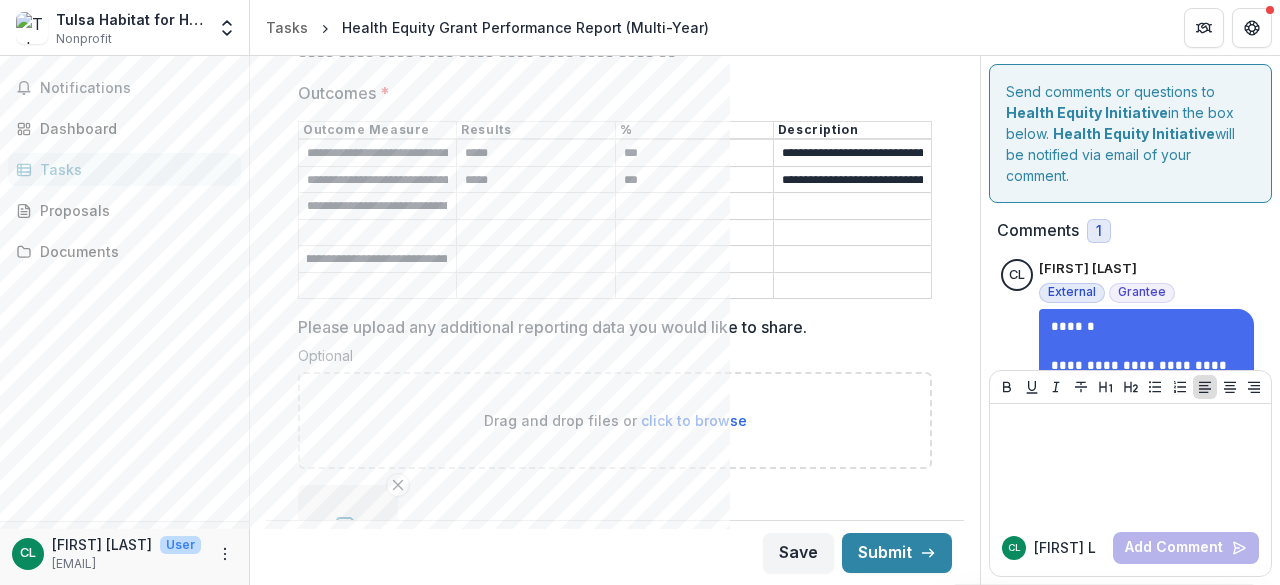 scroll, scrollTop: 0, scrollLeft: 205, axis: horizontal 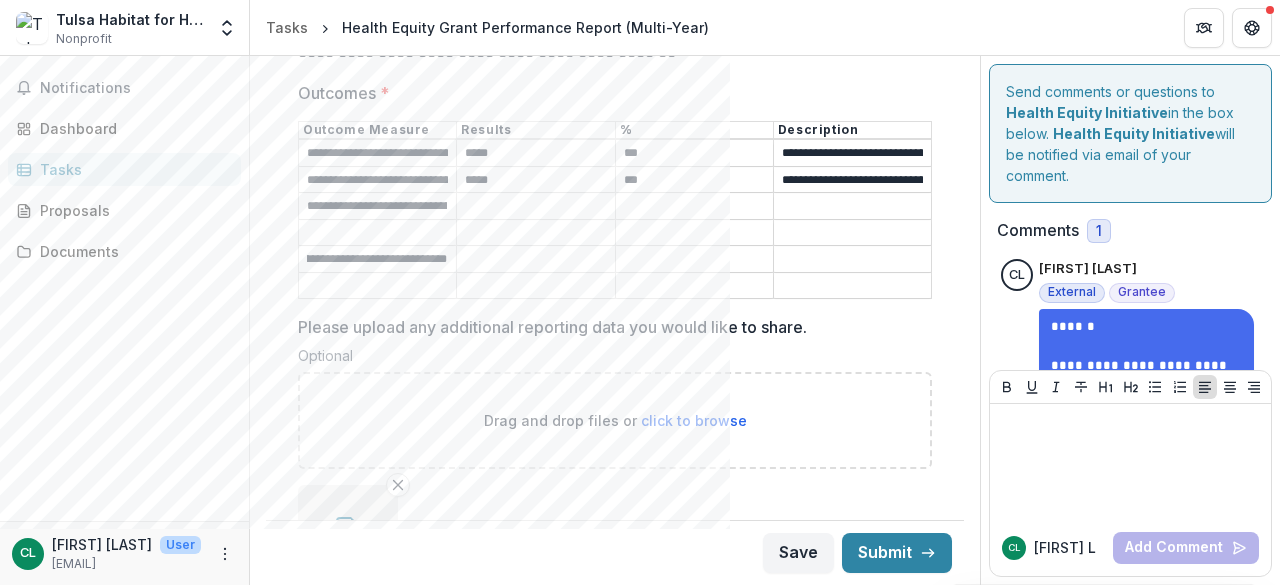 drag, startPoint x: 302, startPoint y: 240, endPoint x: 459, endPoint y: 243, distance: 157.02866 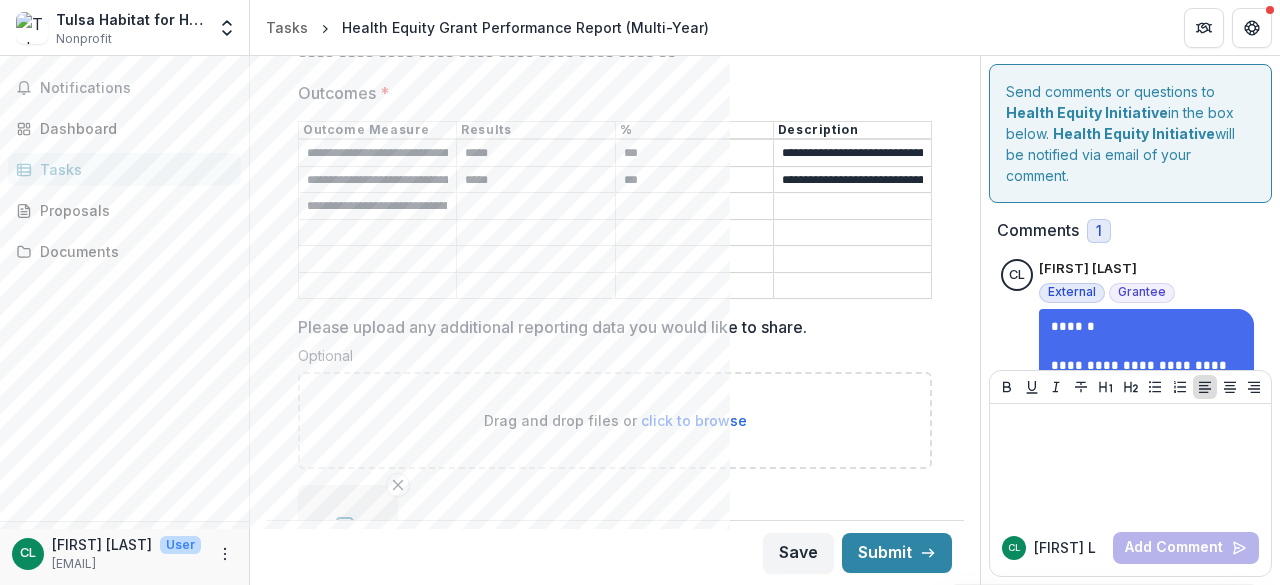 scroll, scrollTop: 0, scrollLeft: 0, axis: both 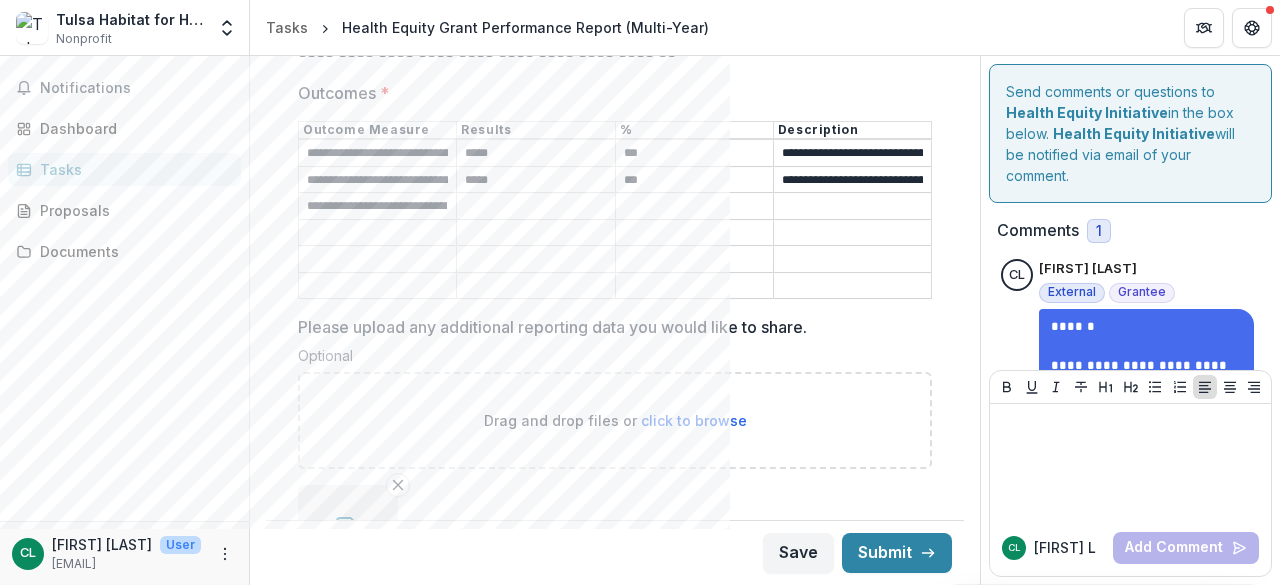 type 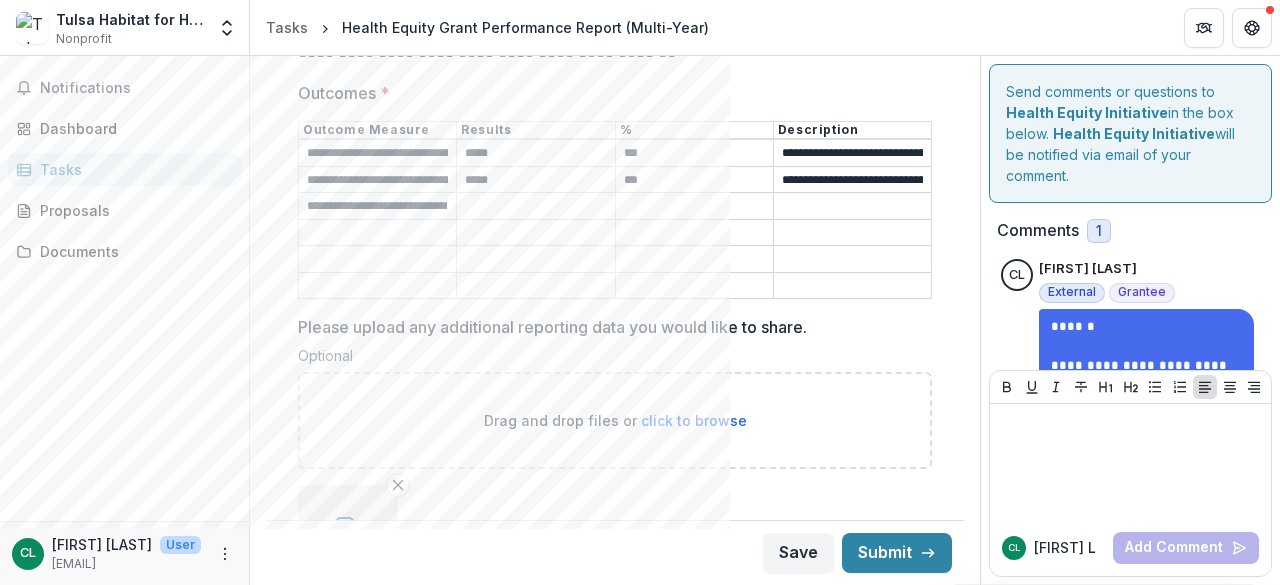 click on "click to browse" at bounding box center (694, 420) 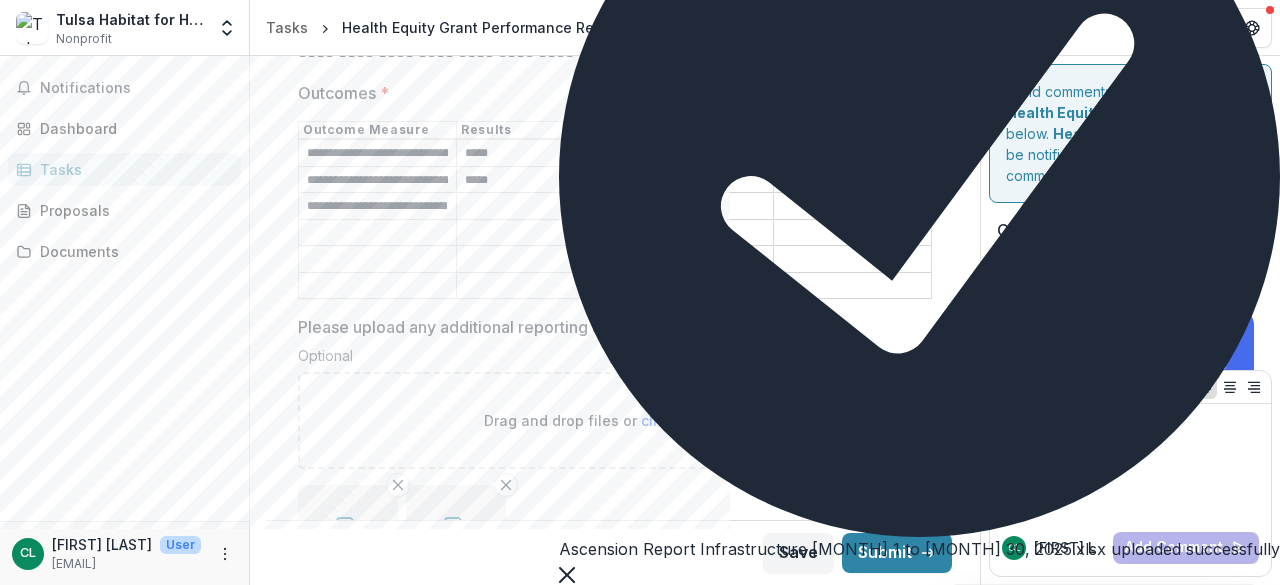 click 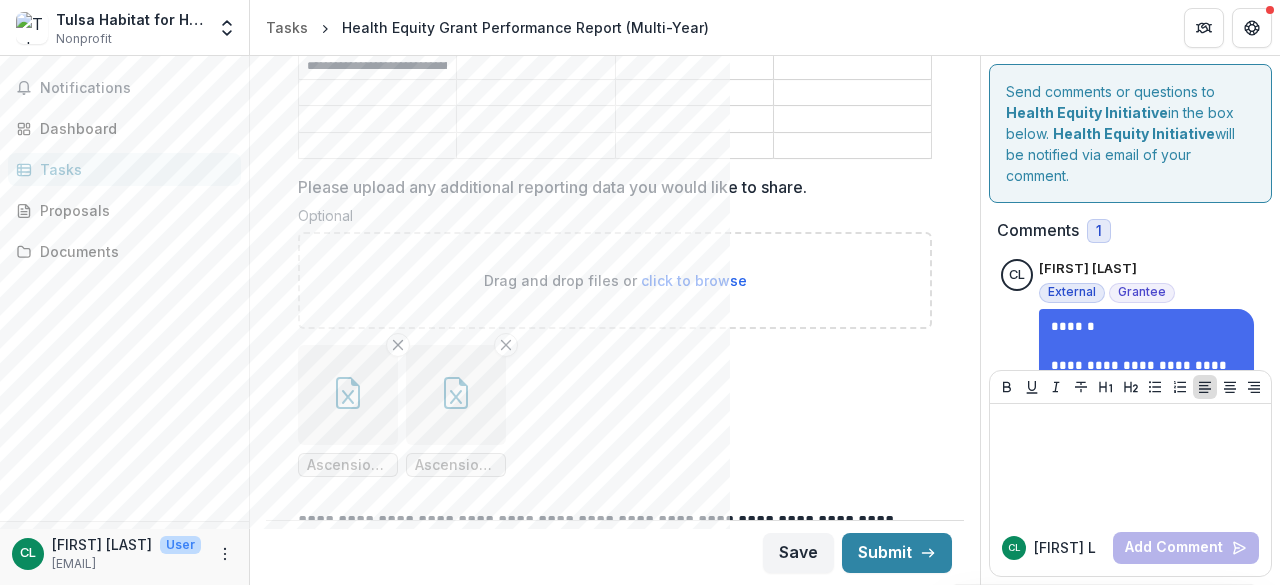 scroll, scrollTop: 4055, scrollLeft: 0, axis: vertical 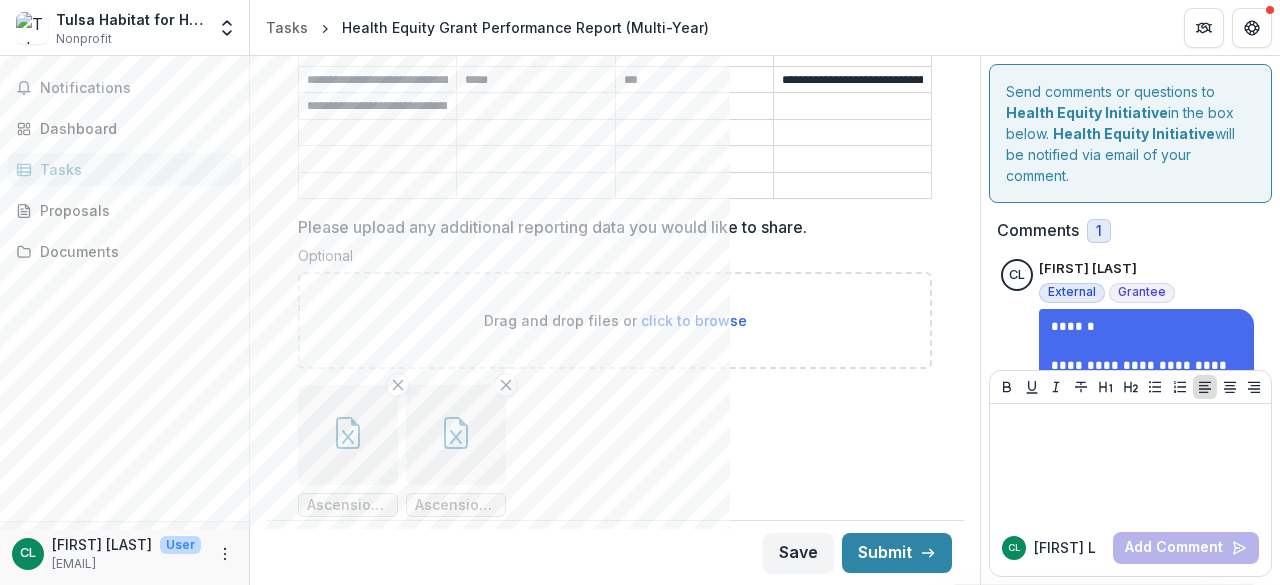 click 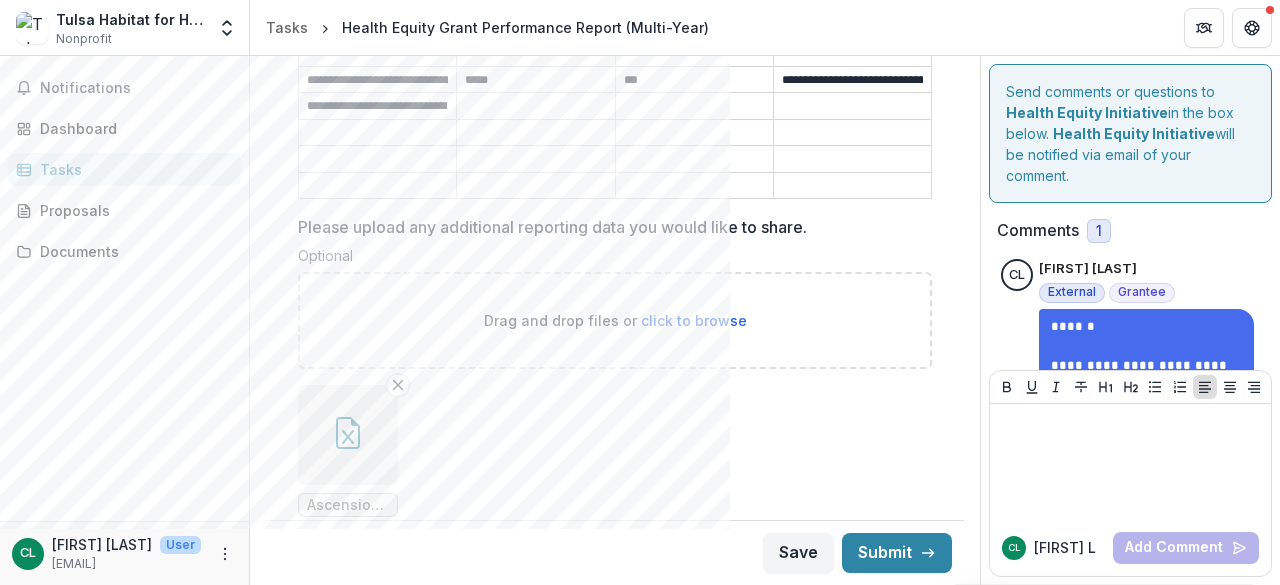 click 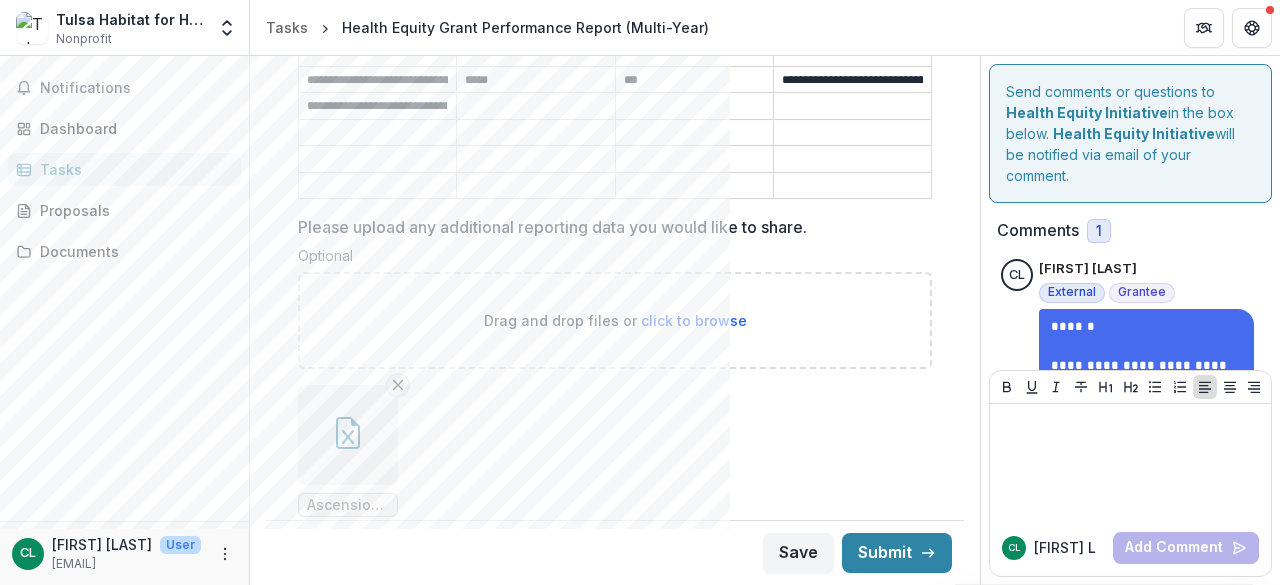 click 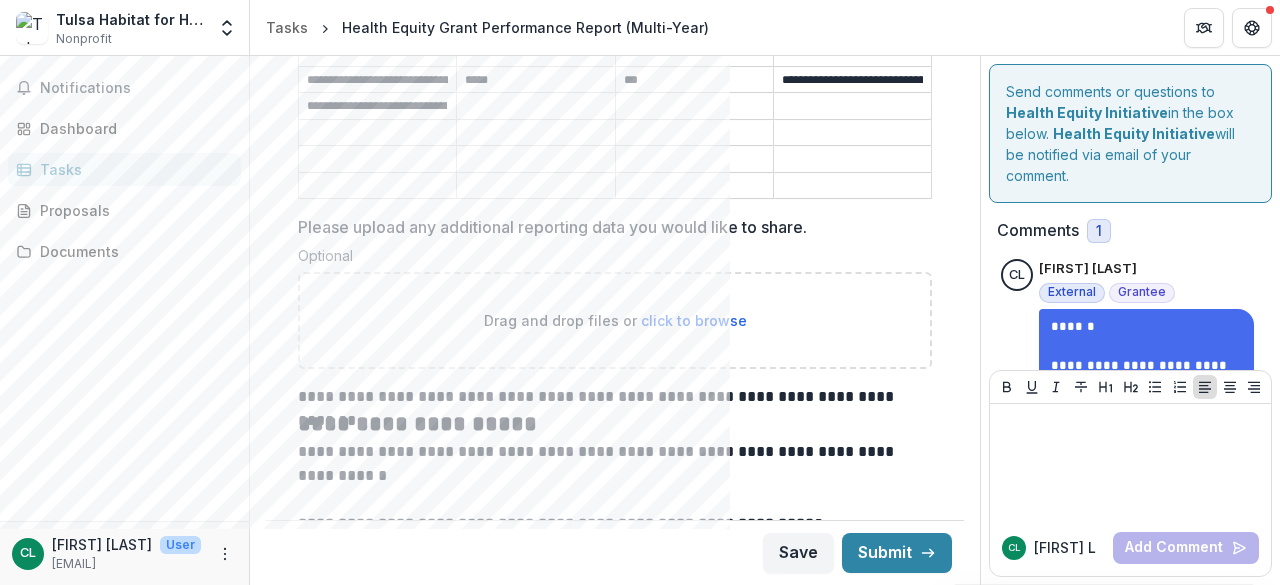 click on "click to browse" at bounding box center [694, 320] 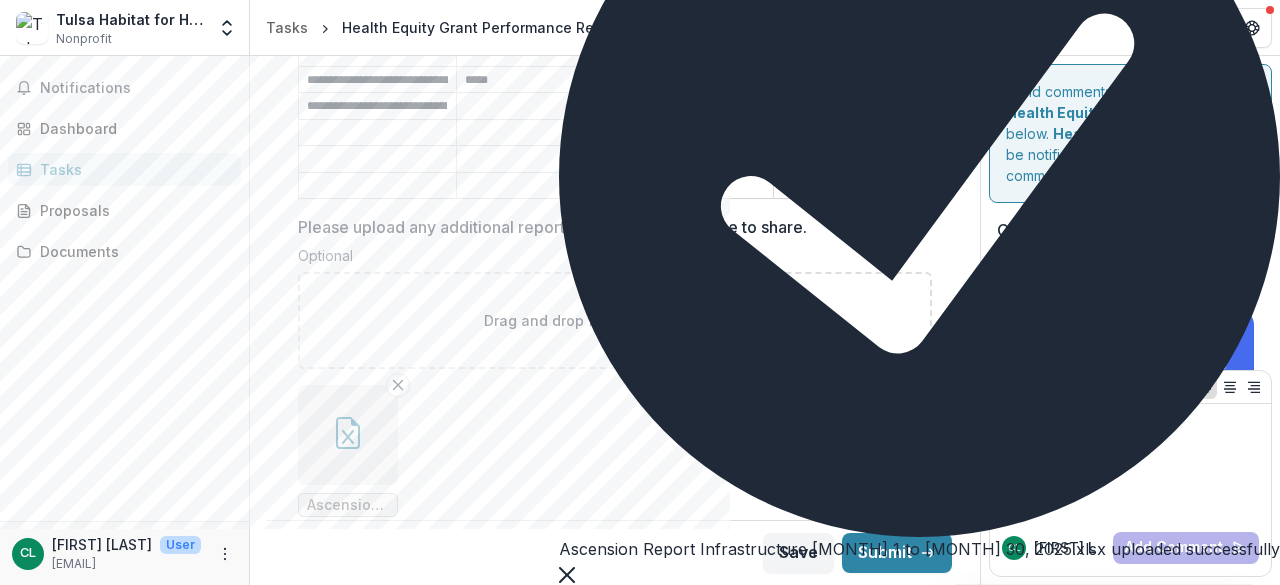 click 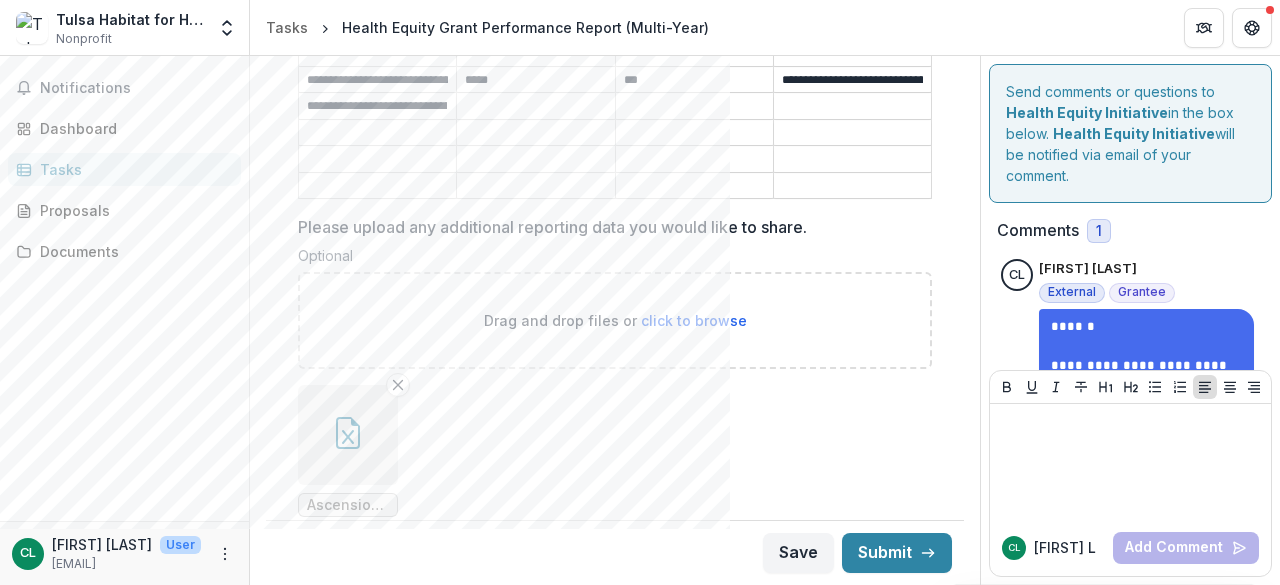 click 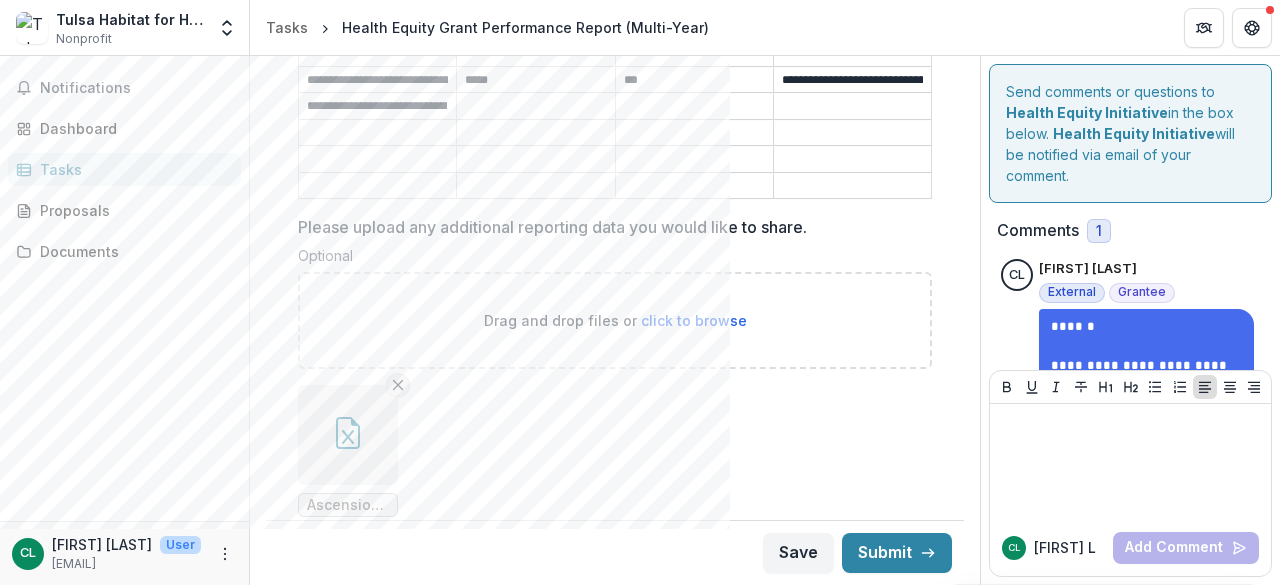 click 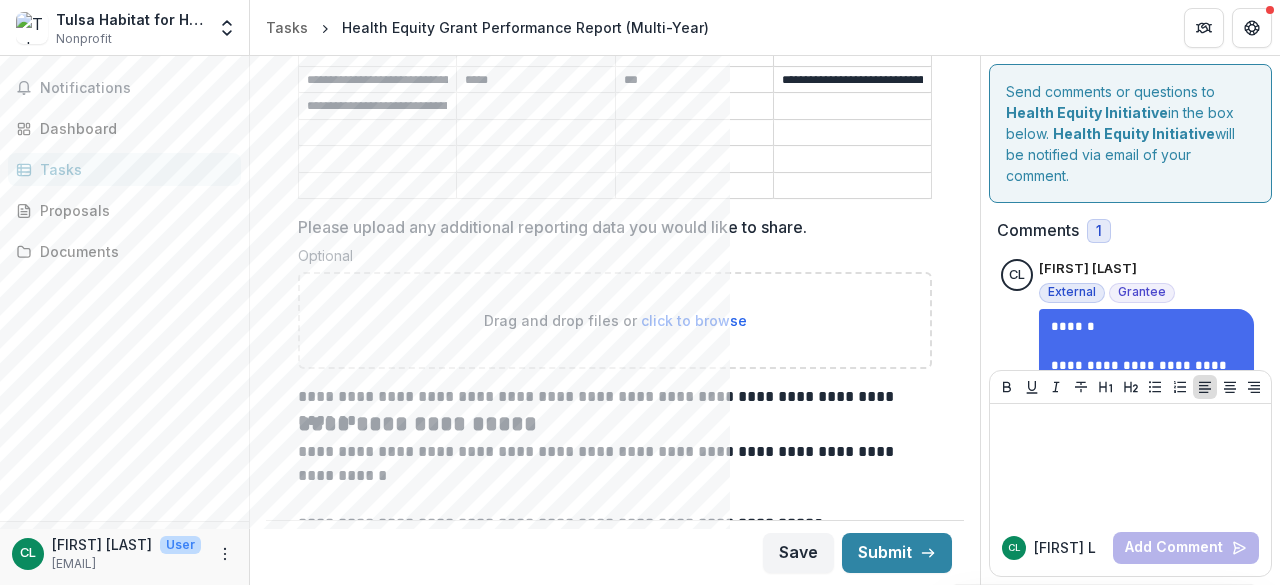 click on "click to browse" at bounding box center [694, 320] 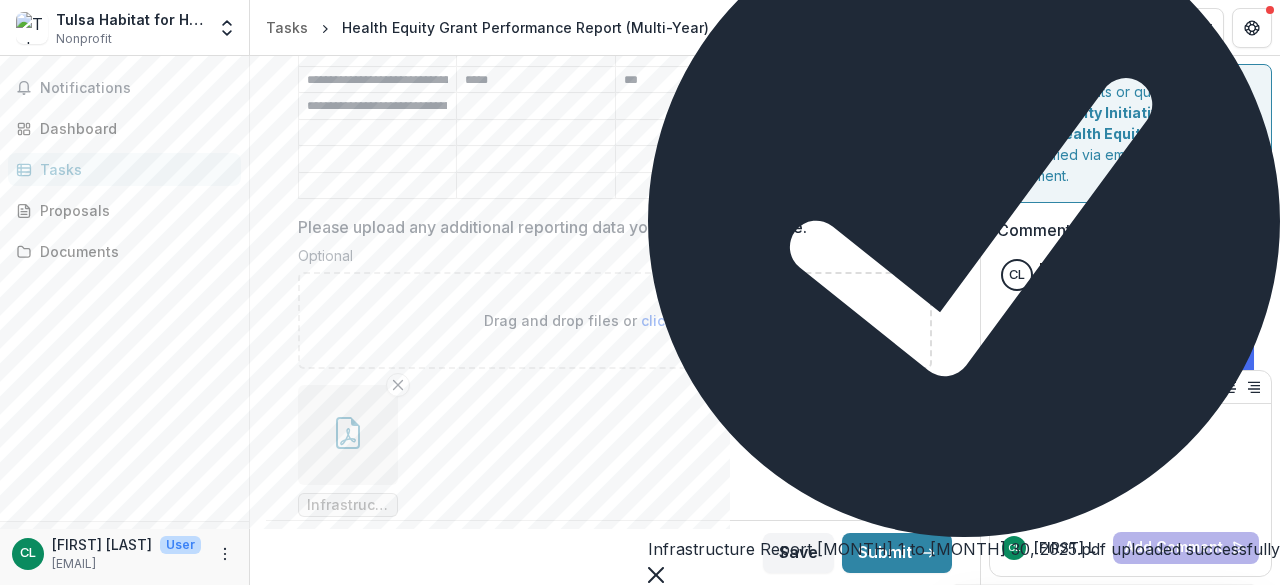 click 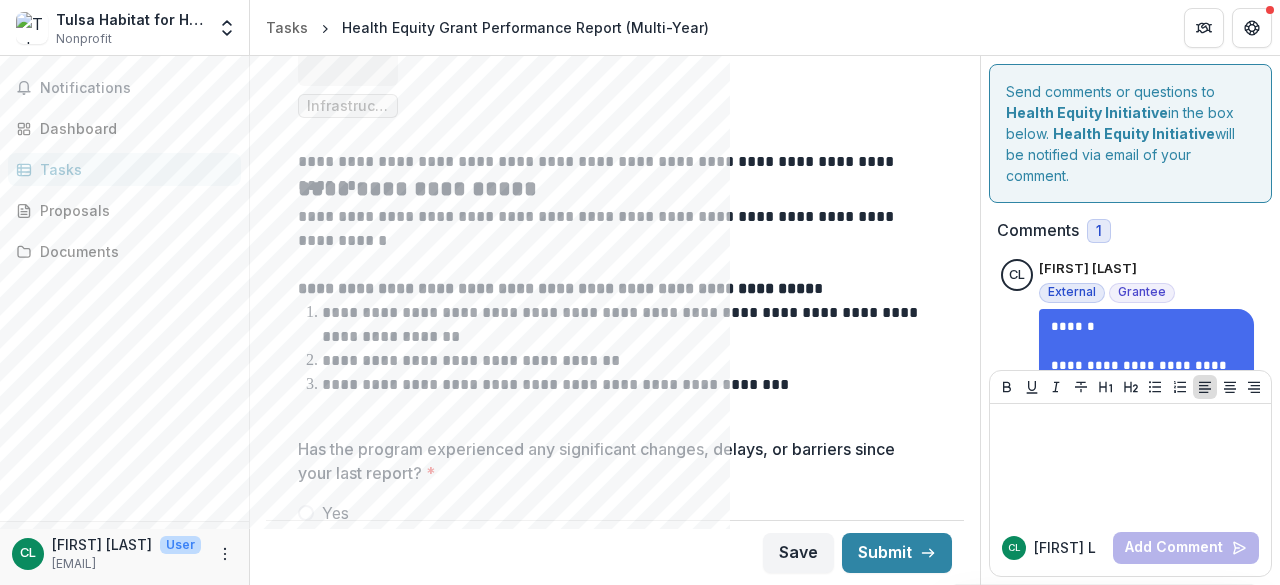 scroll, scrollTop: 4455, scrollLeft: 0, axis: vertical 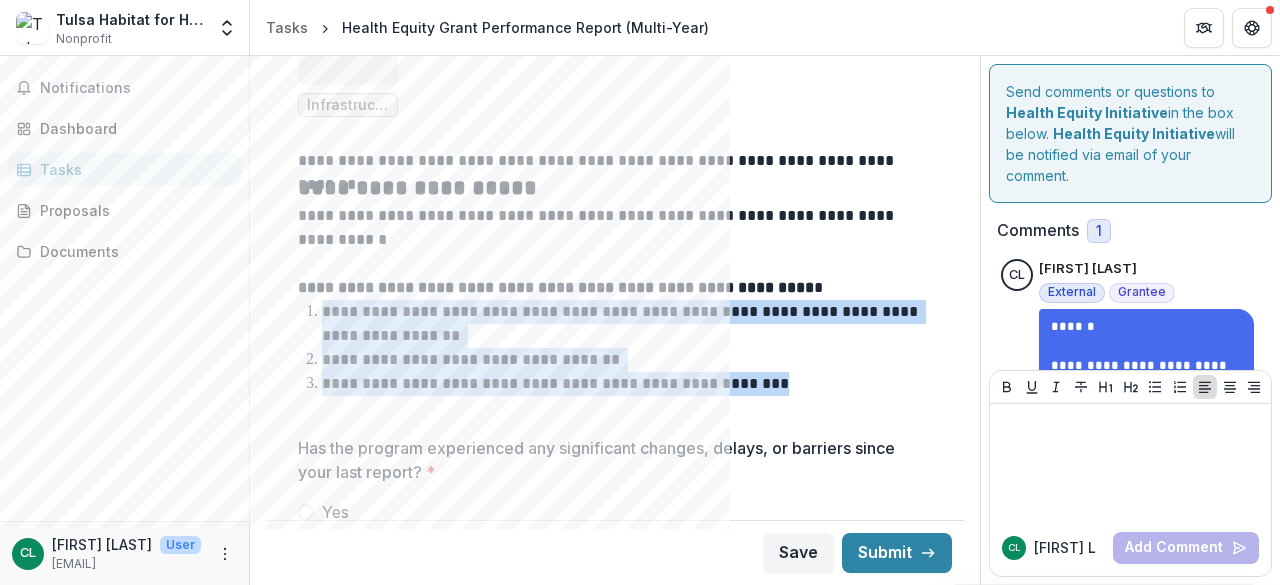 drag, startPoint x: 321, startPoint y: 285, endPoint x: 756, endPoint y: 367, distance: 442.66125 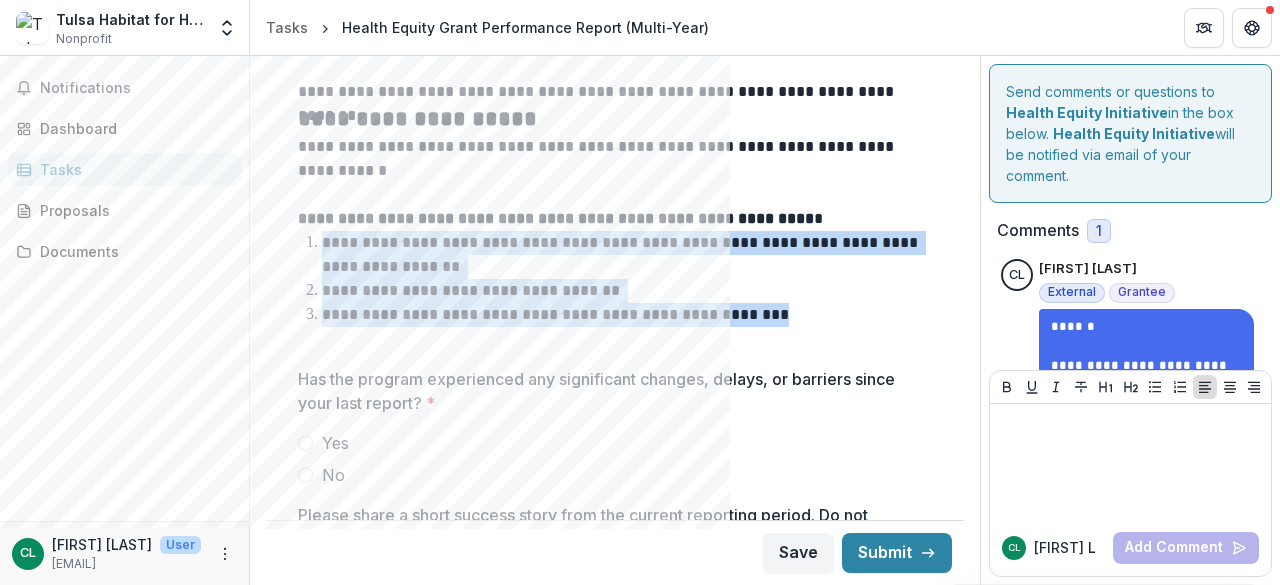 scroll, scrollTop: 4555, scrollLeft: 0, axis: vertical 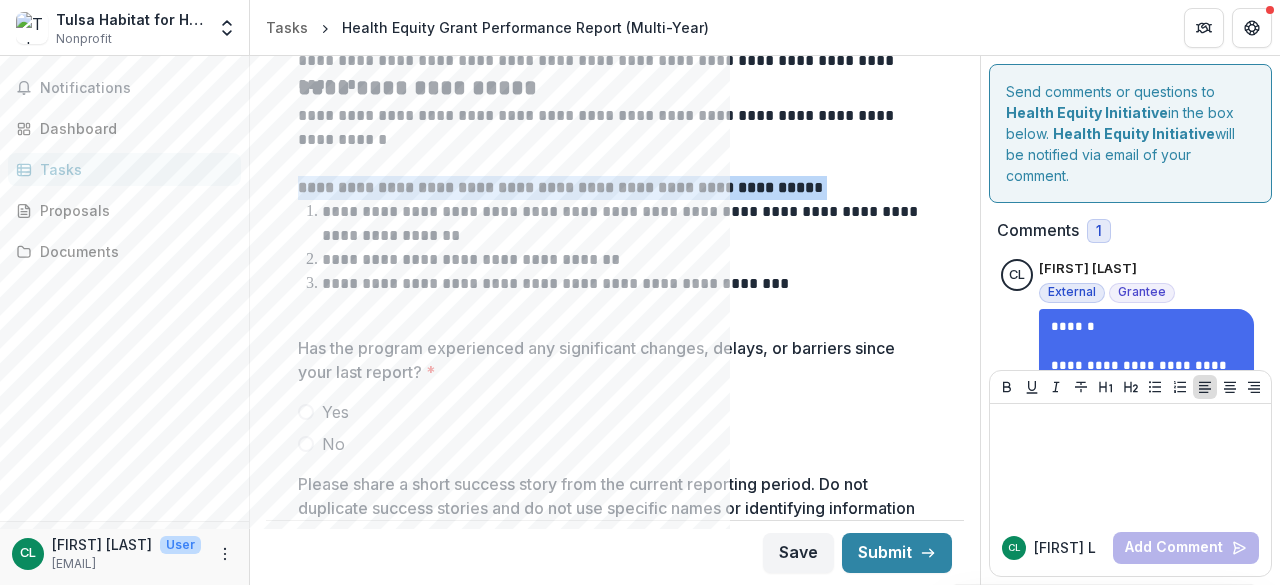 drag, startPoint x: 302, startPoint y: 156, endPoint x: 804, endPoint y: 161, distance: 502.0249 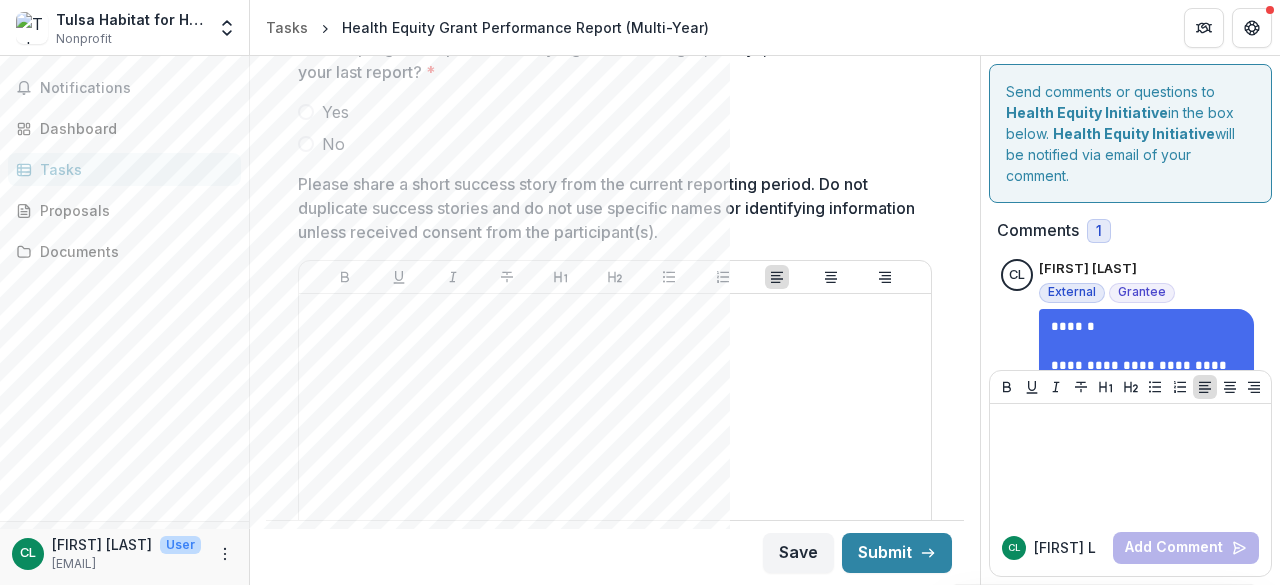 scroll, scrollTop: 4755, scrollLeft: 0, axis: vertical 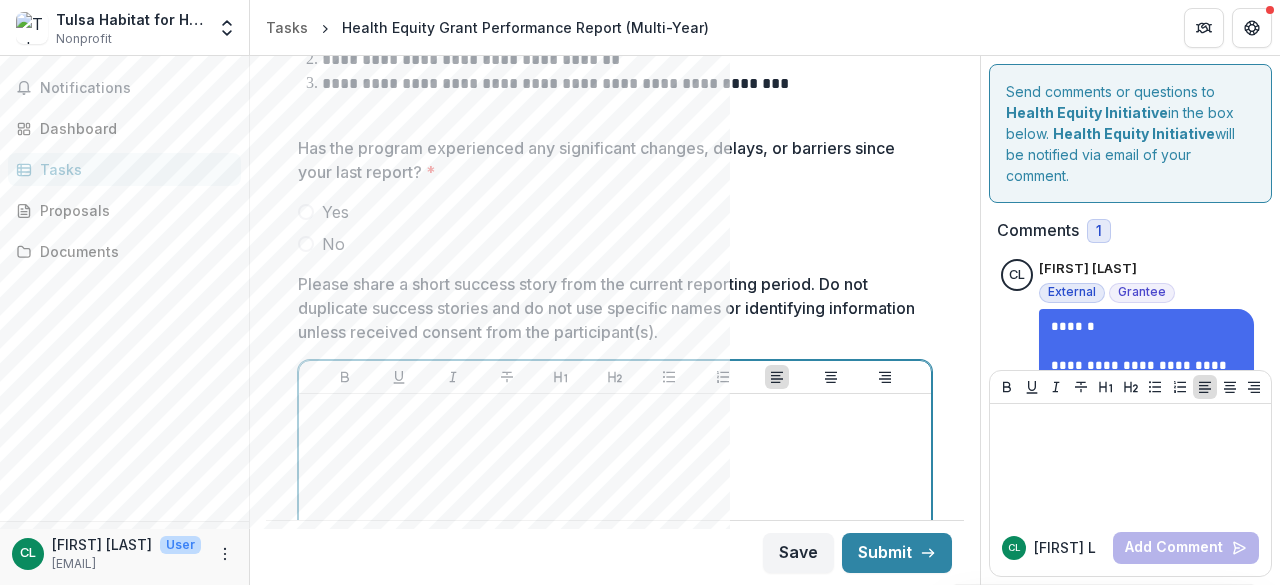 click at bounding box center [615, 413] 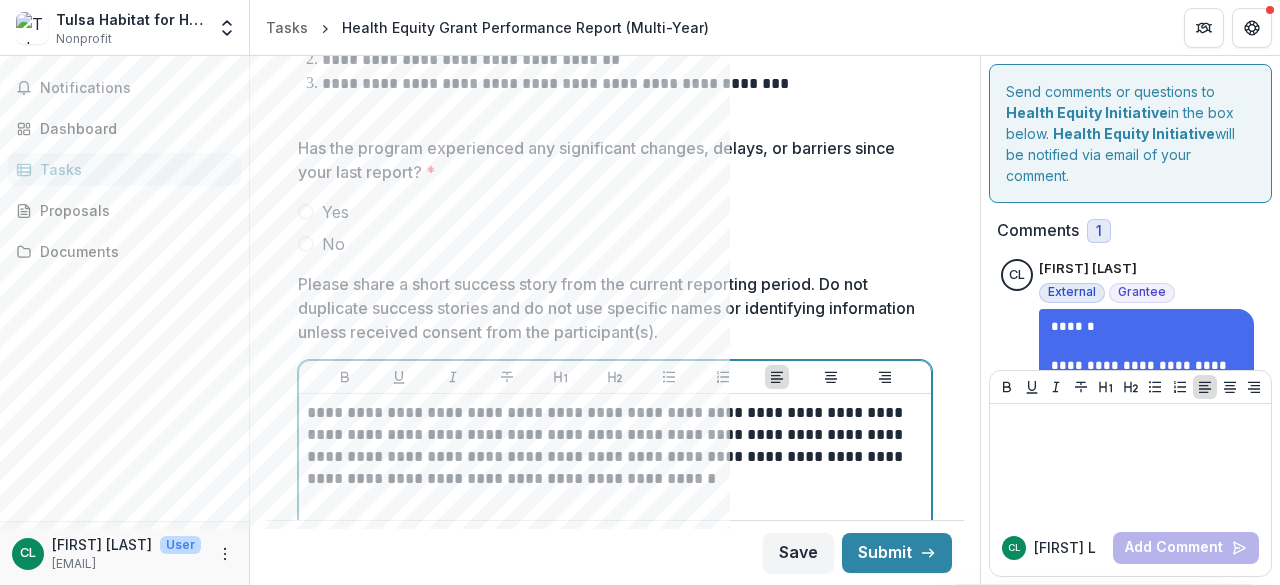 click on "**********" at bounding box center (612, 446) 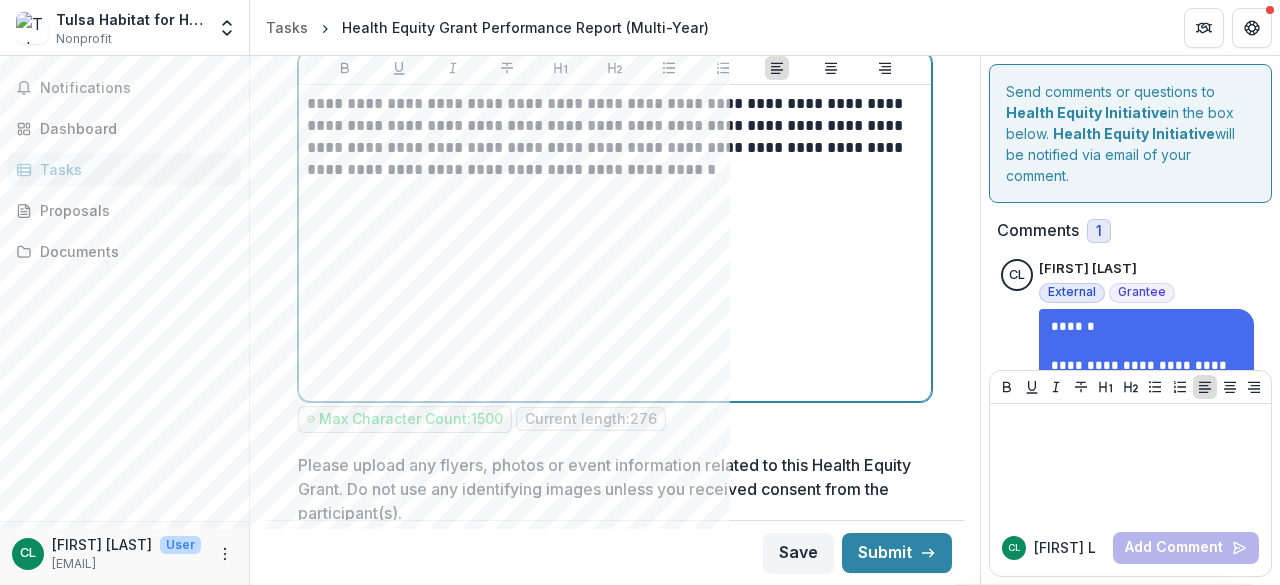 scroll, scrollTop: 5055, scrollLeft: 0, axis: vertical 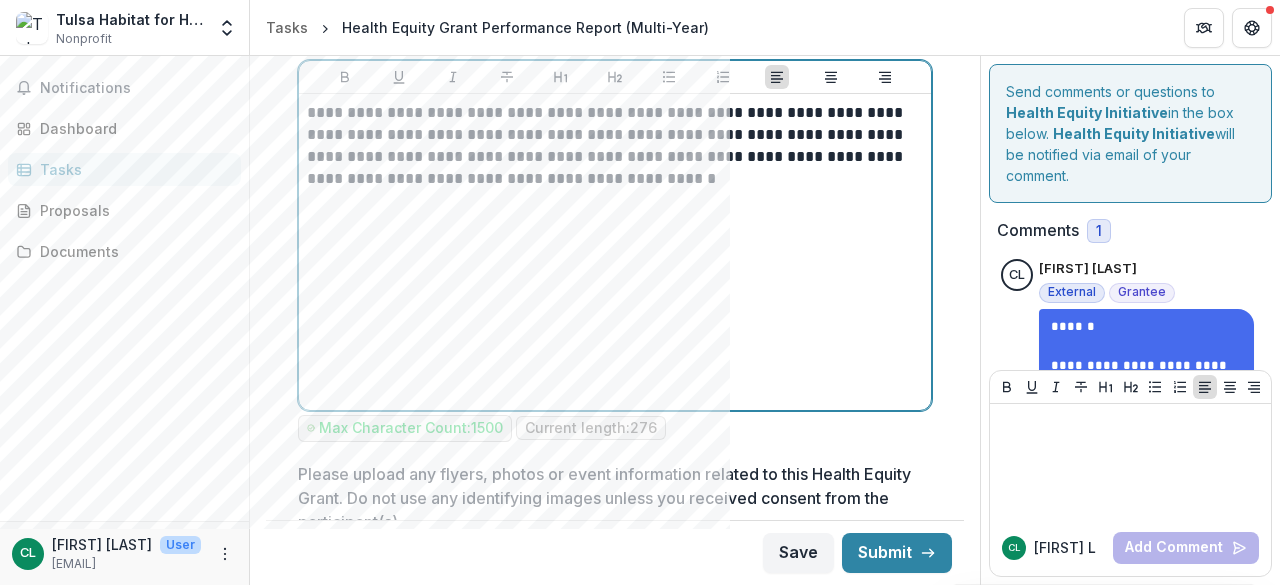 click on "**********" at bounding box center (612, 146) 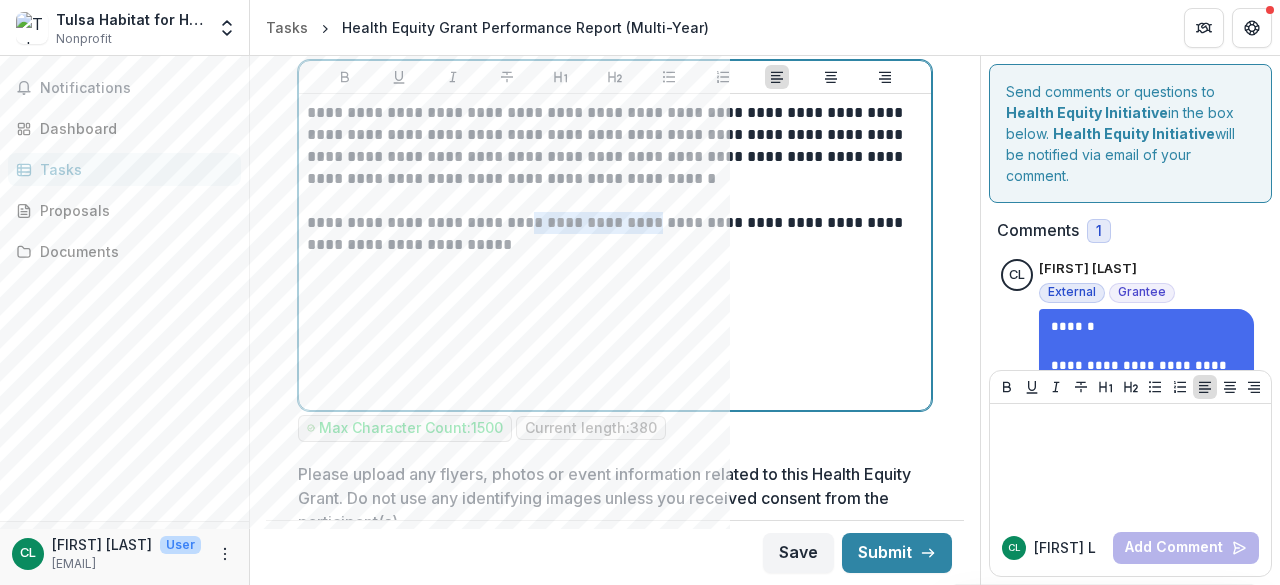 drag, startPoint x: 639, startPoint y: 201, endPoint x: 1017, endPoint y: 181, distance: 378.52872 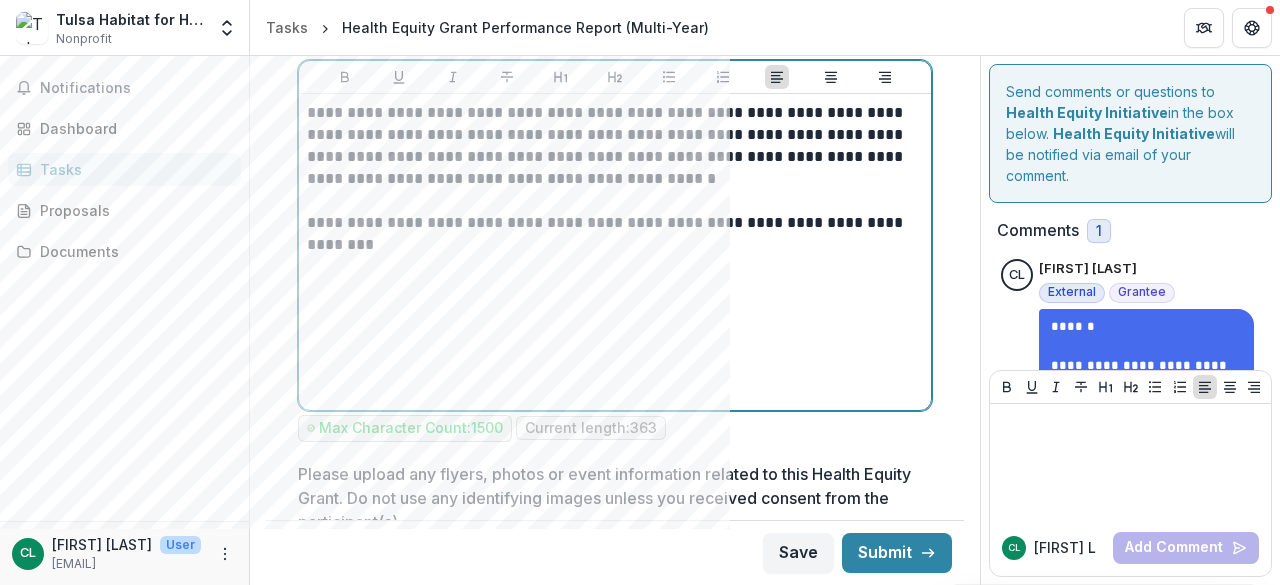 click on "**********" at bounding box center (612, 234) 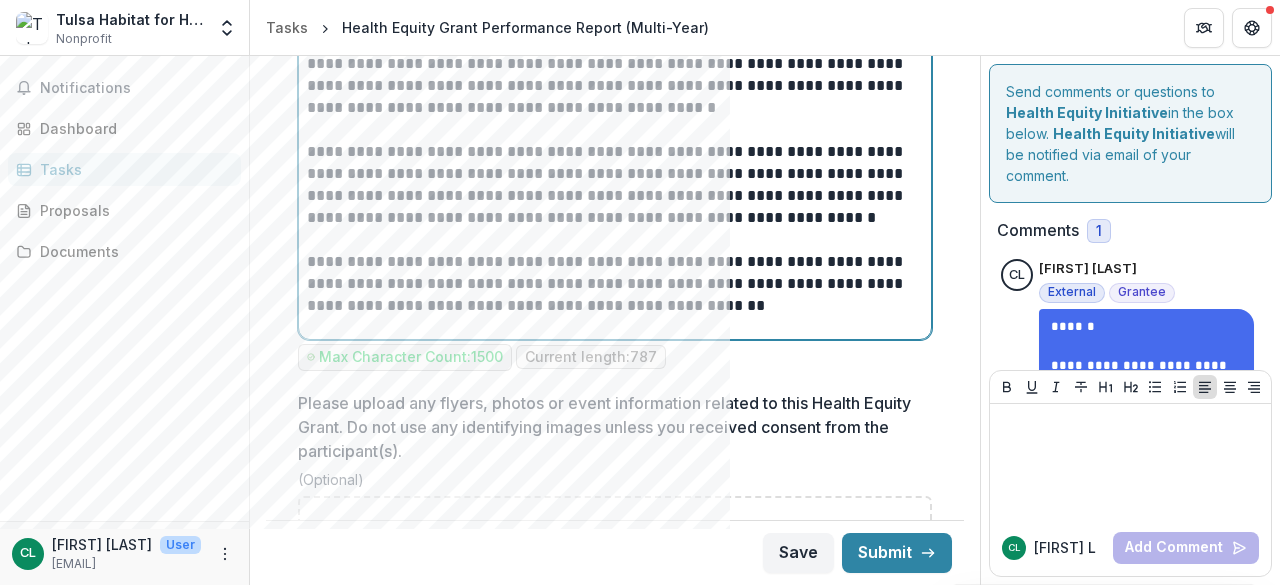 scroll, scrollTop: 5155, scrollLeft: 0, axis: vertical 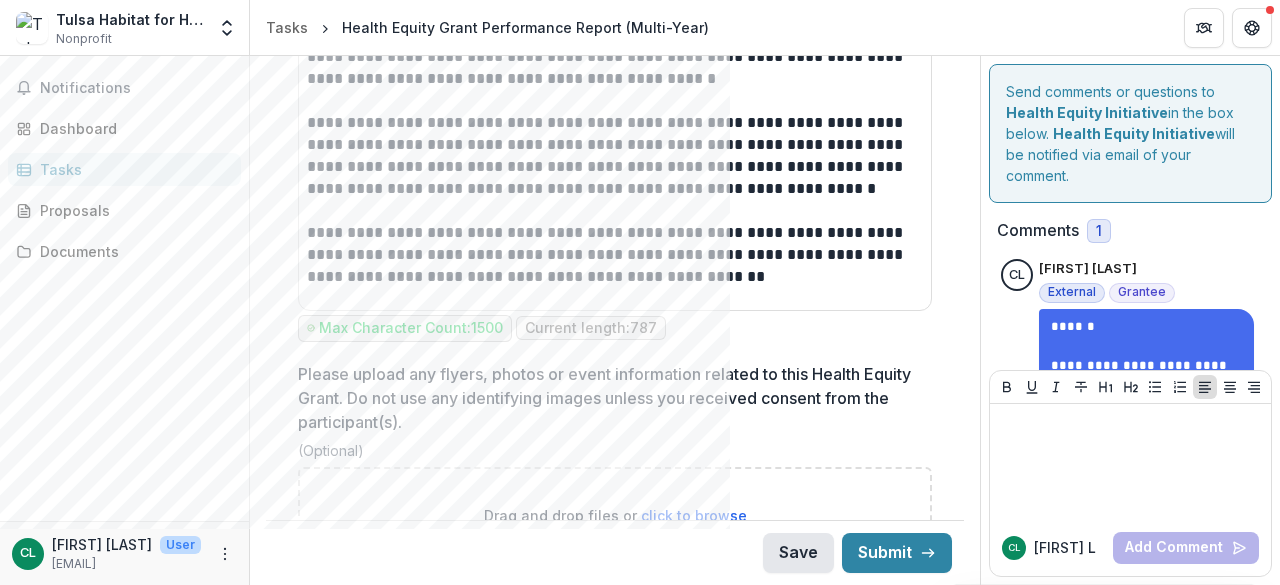 click on "Save" at bounding box center [798, 553] 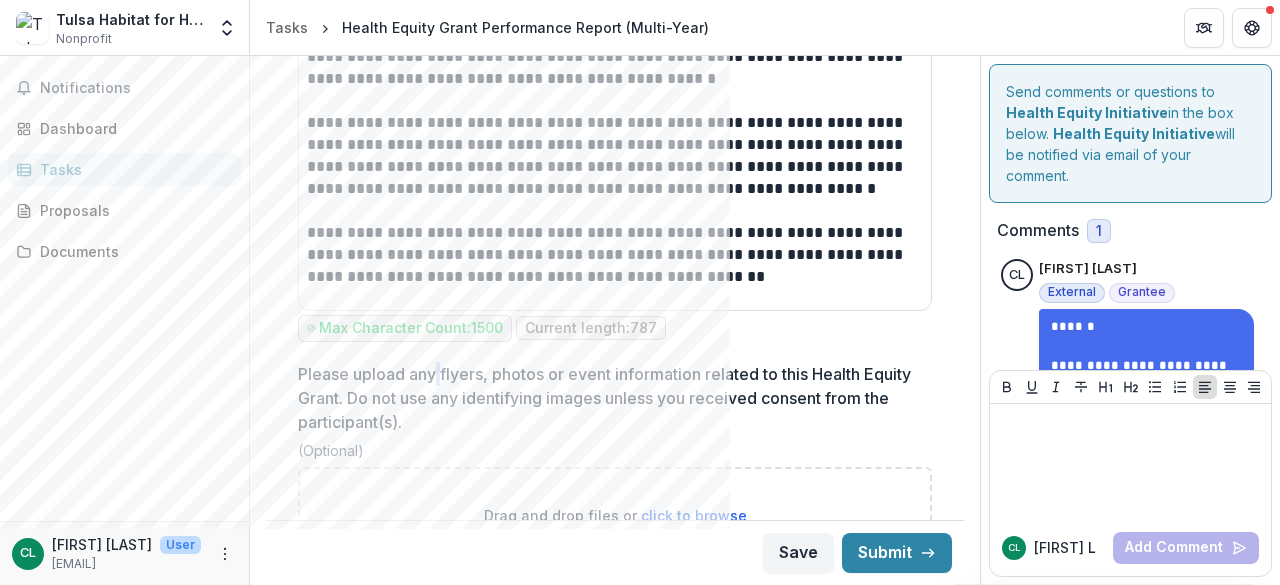 click on "Please upload any flyers, photos or event information related to this Health Equity Grant. Do not use any identifying images unless you received consent from the participant(s)." at bounding box center (609, 398) 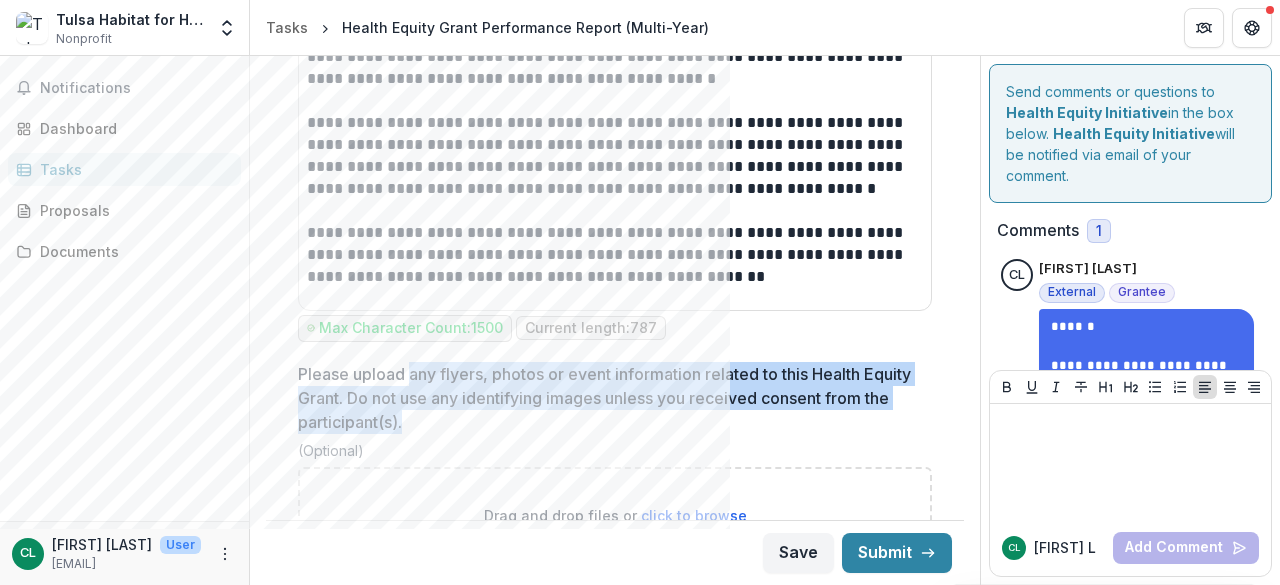 drag, startPoint x: 410, startPoint y: 350, endPoint x: 490, endPoint y: 400, distance: 94.33981 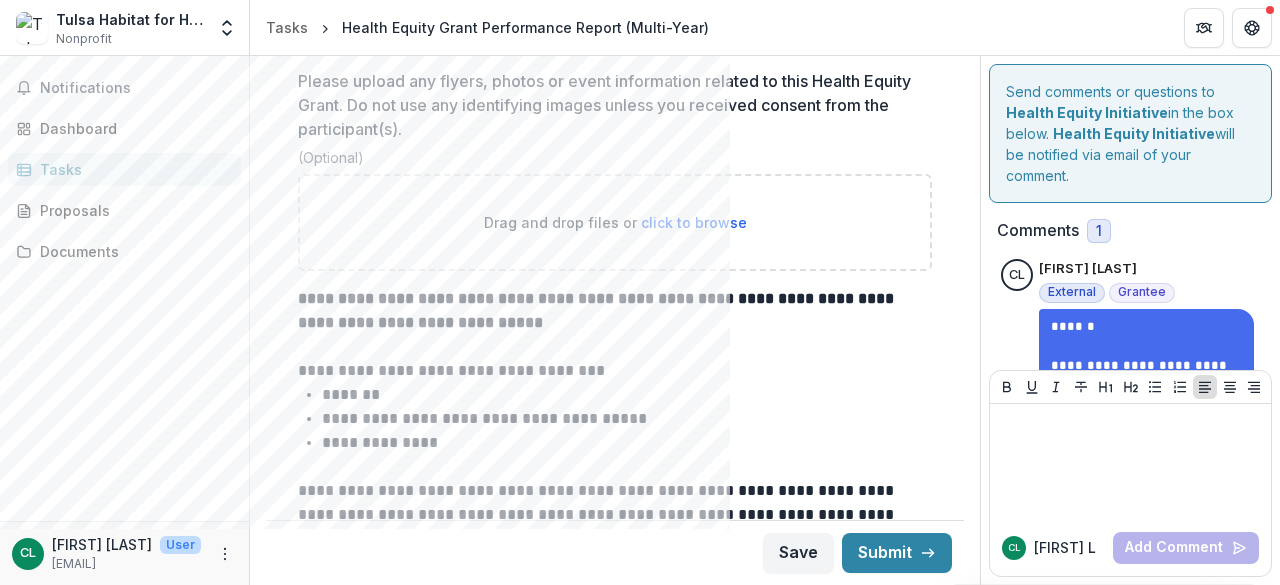 scroll, scrollTop: 5455, scrollLeft: 0, axis: vertical 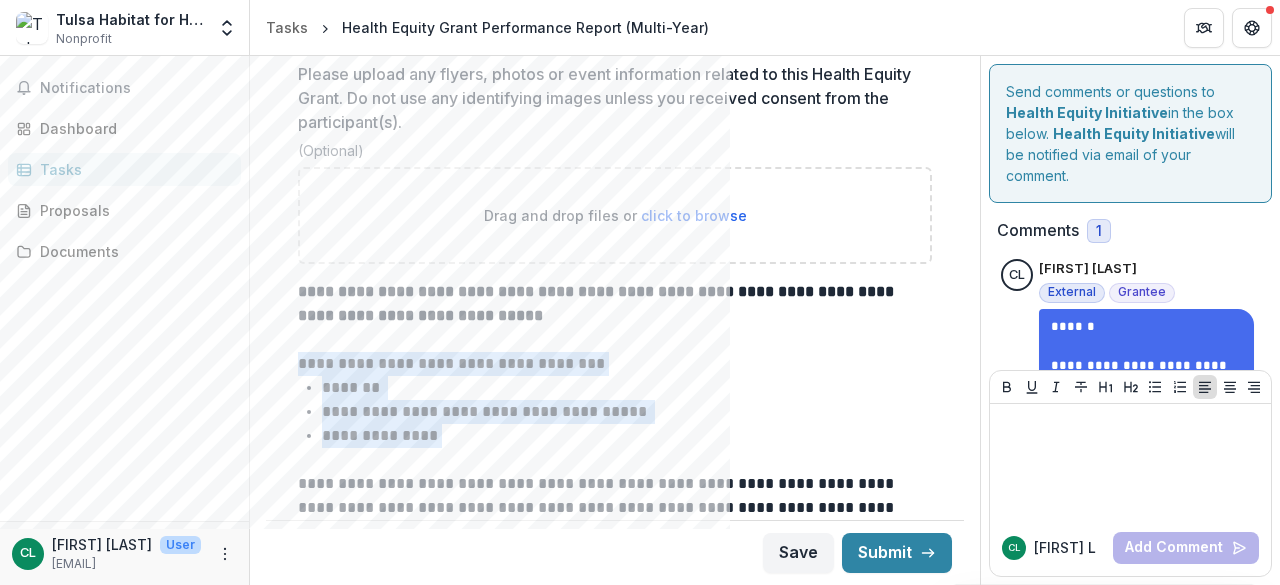 drag, startPoint x: 298, startPoint y: 339, endPoint x: 454, endPoint y: 410, distance: 171.3972 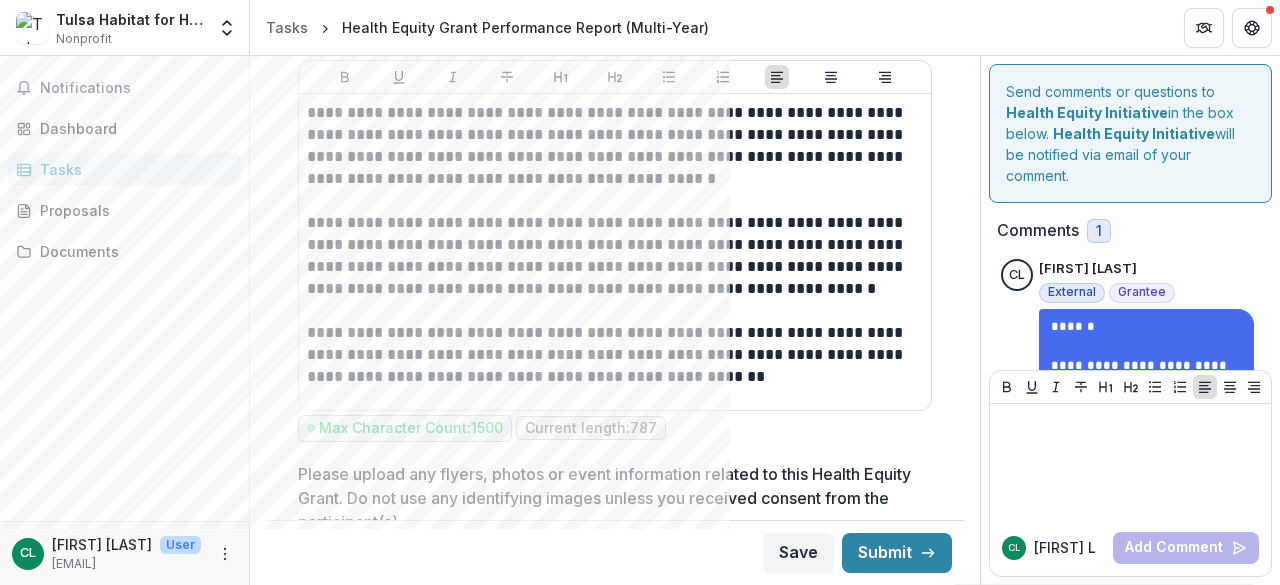 scroll, scrollTop: 5554, scrollLeft: 0, axis: vertical 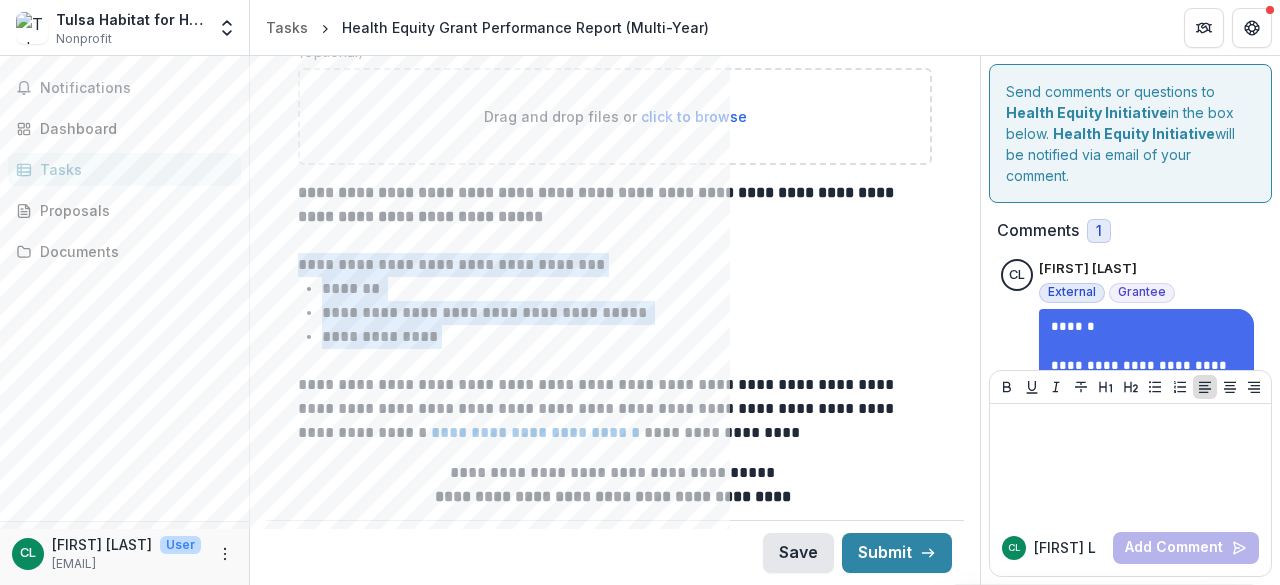 click on "Save" at bounding box center [798, 553] 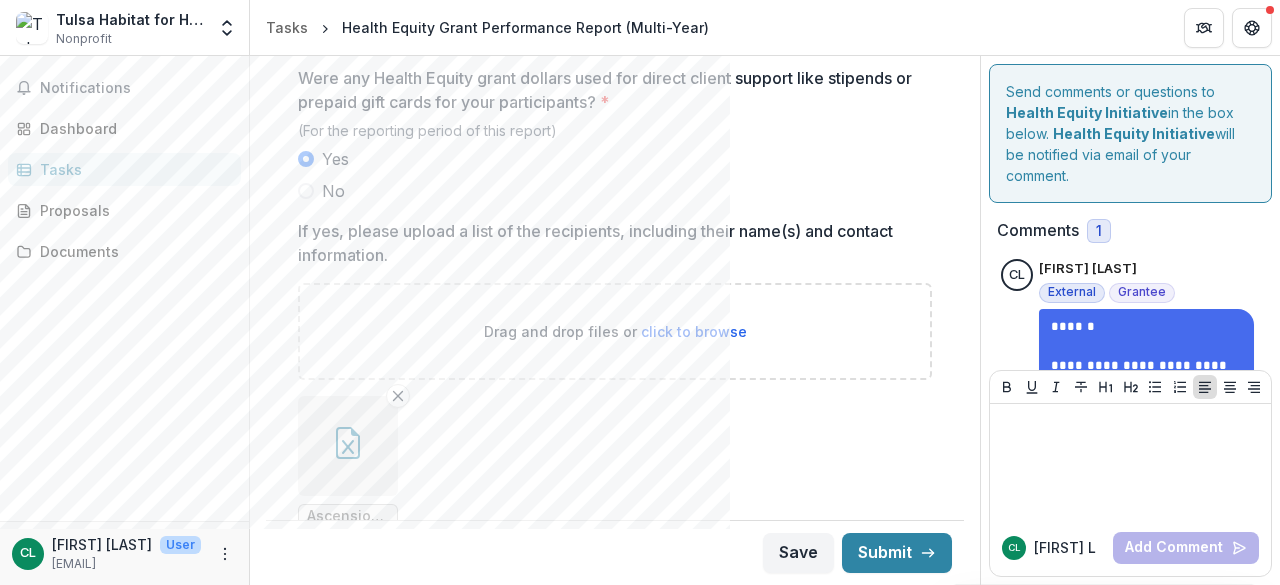 scroll, scrollTop: 2354, scrollLeft: 0, axis: vertical 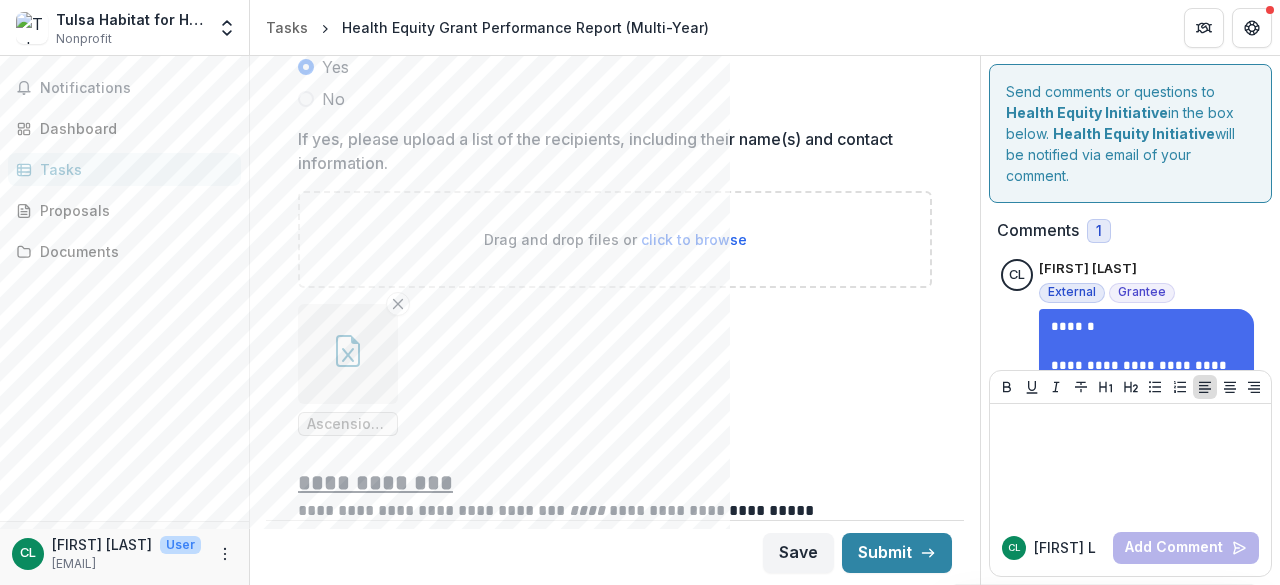 click 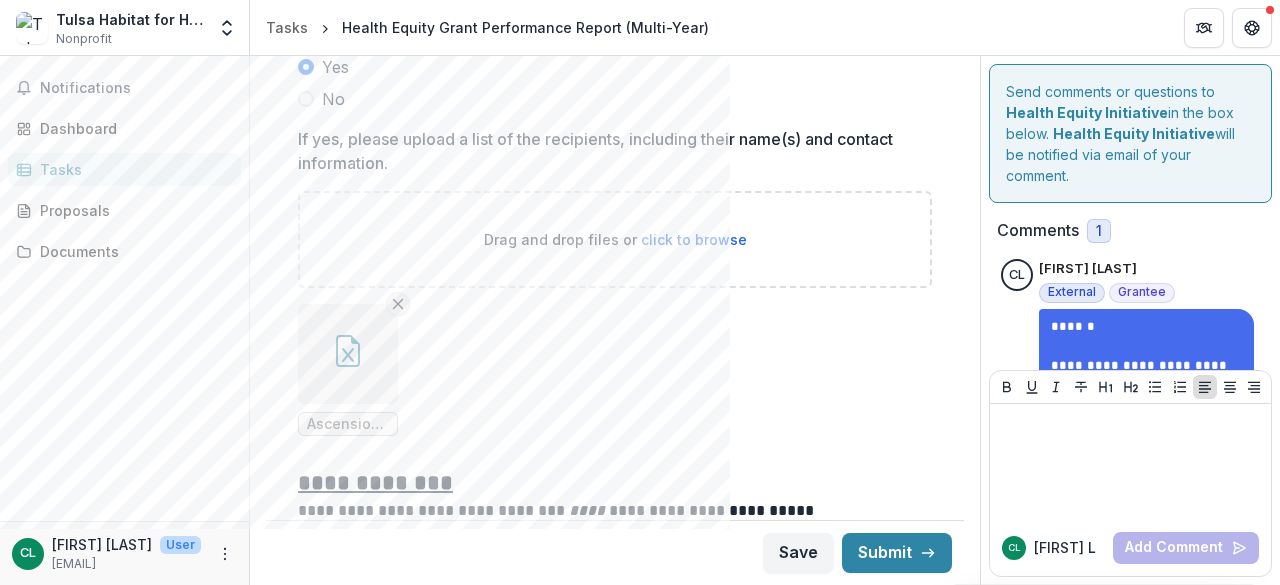 click 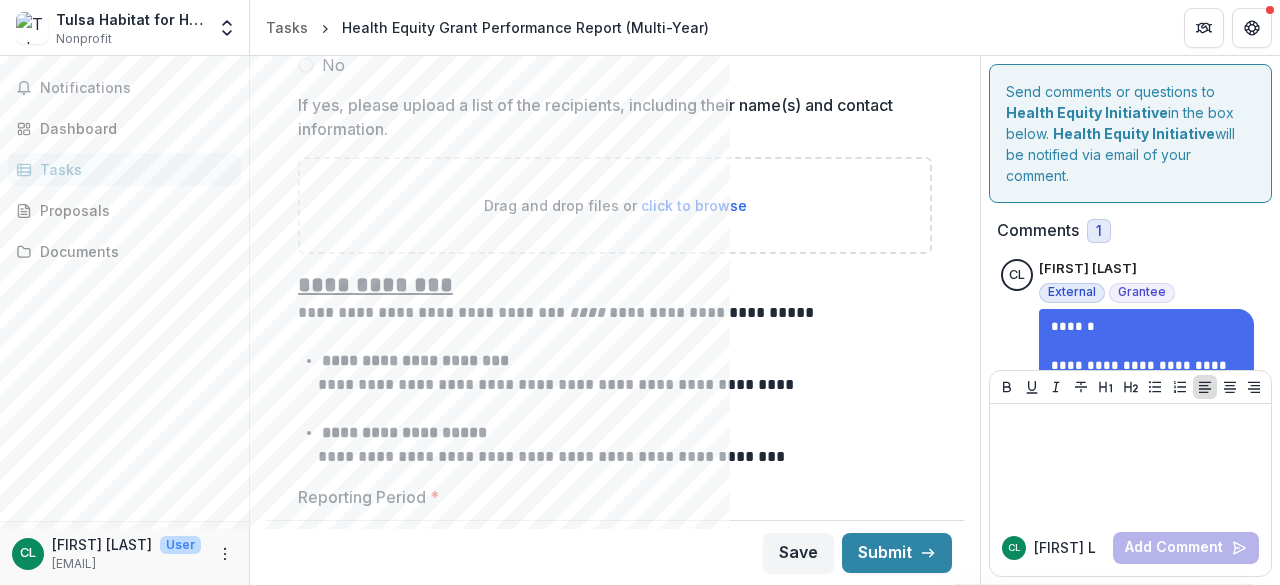 scroll, scrollTop: 2291, scrollLeft: 0, axis: vertical 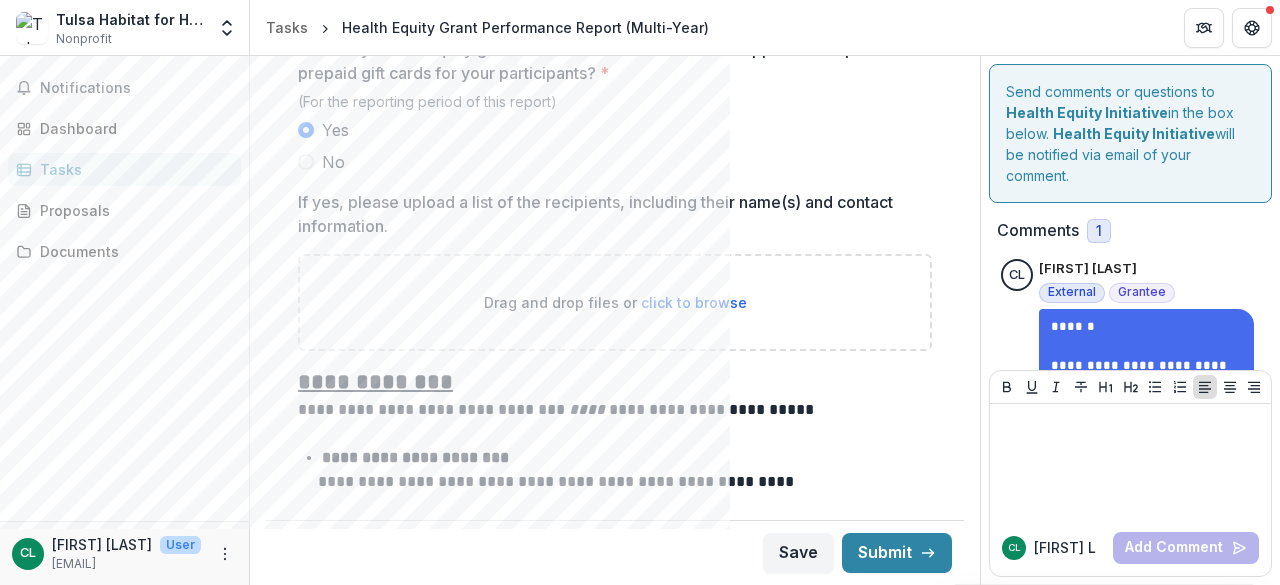 click on "click to browse" at bounding box center (694, 302) 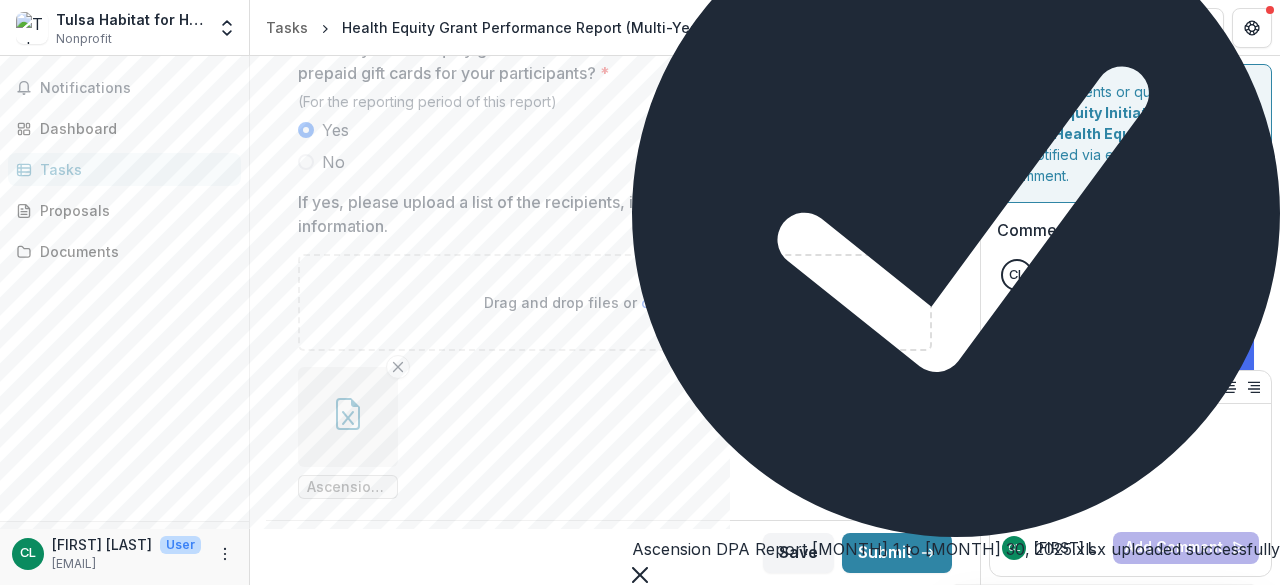 click 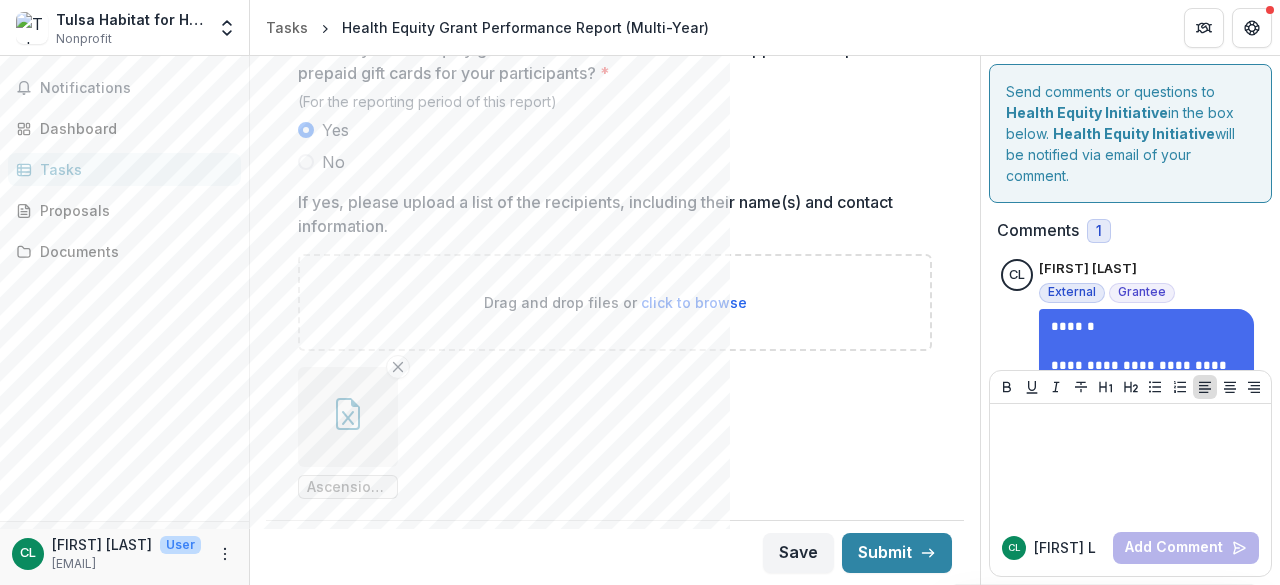click 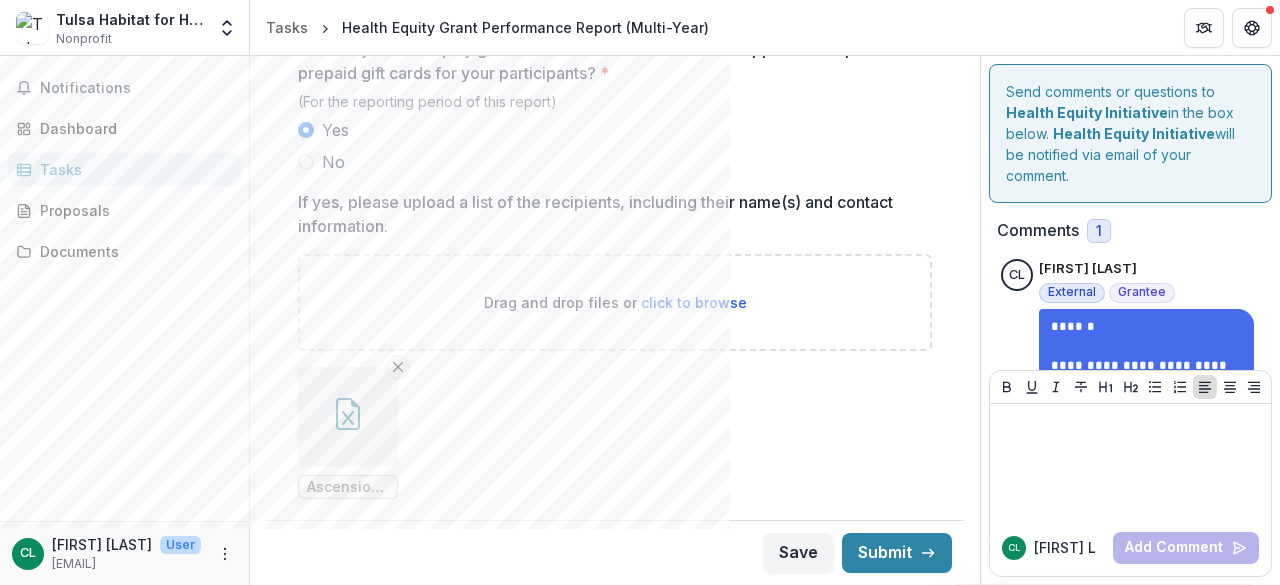 click 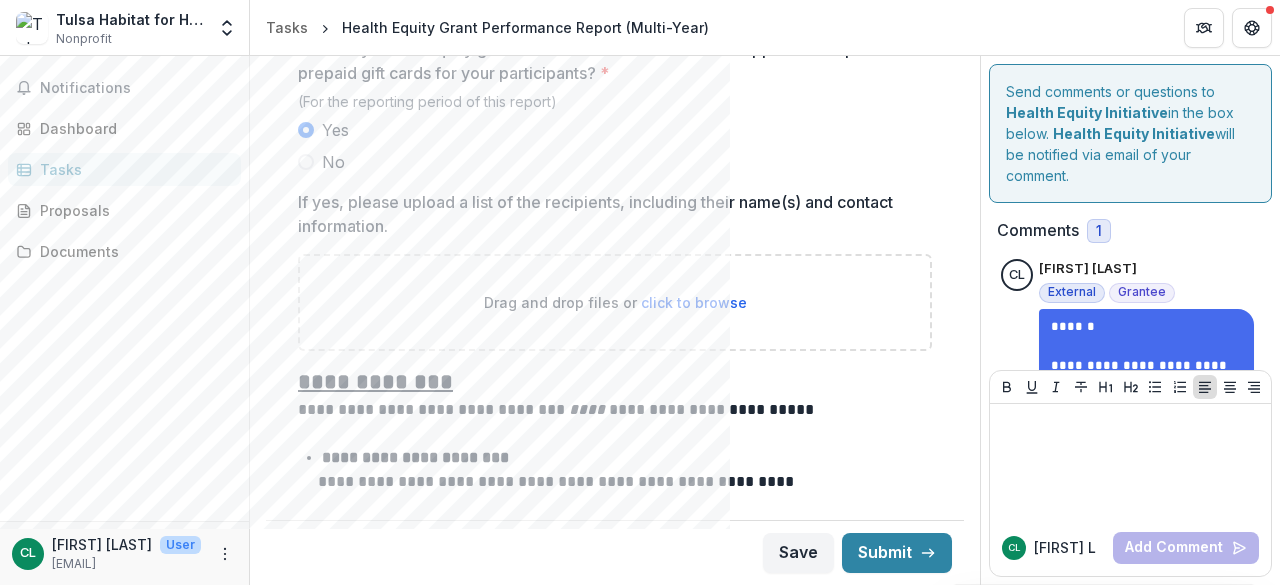 click on "click to browse" at bounding box center [694, 302] 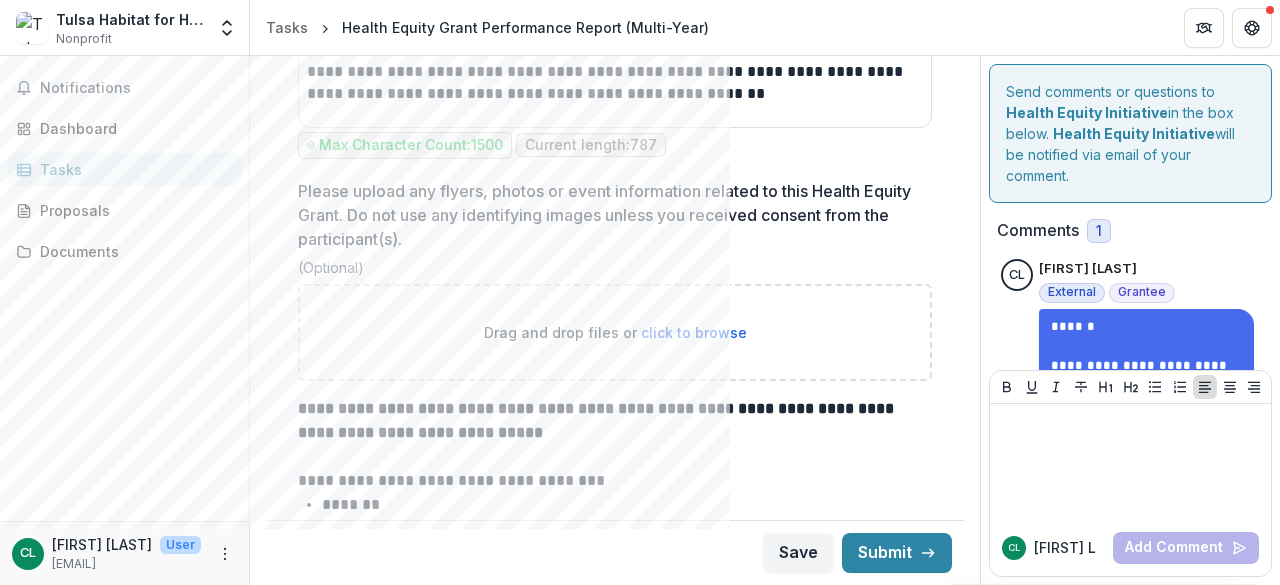 scroll, scrollTop: 5554, scrollLeft: 0, axis: vertical 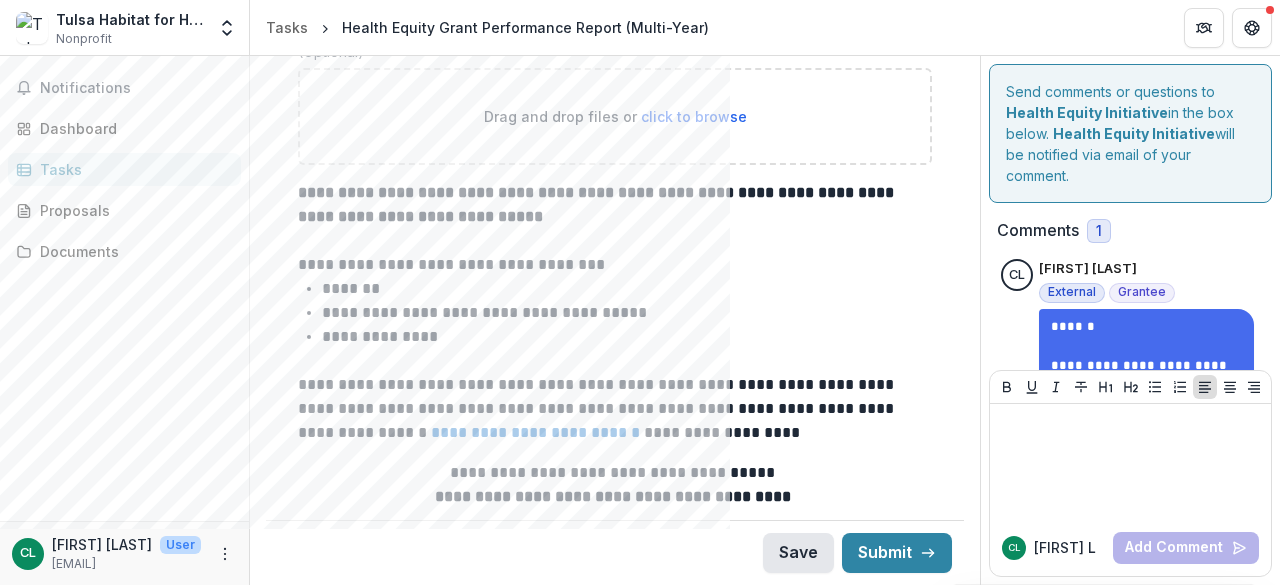 click on "Save" at bounding box center [798, 553] 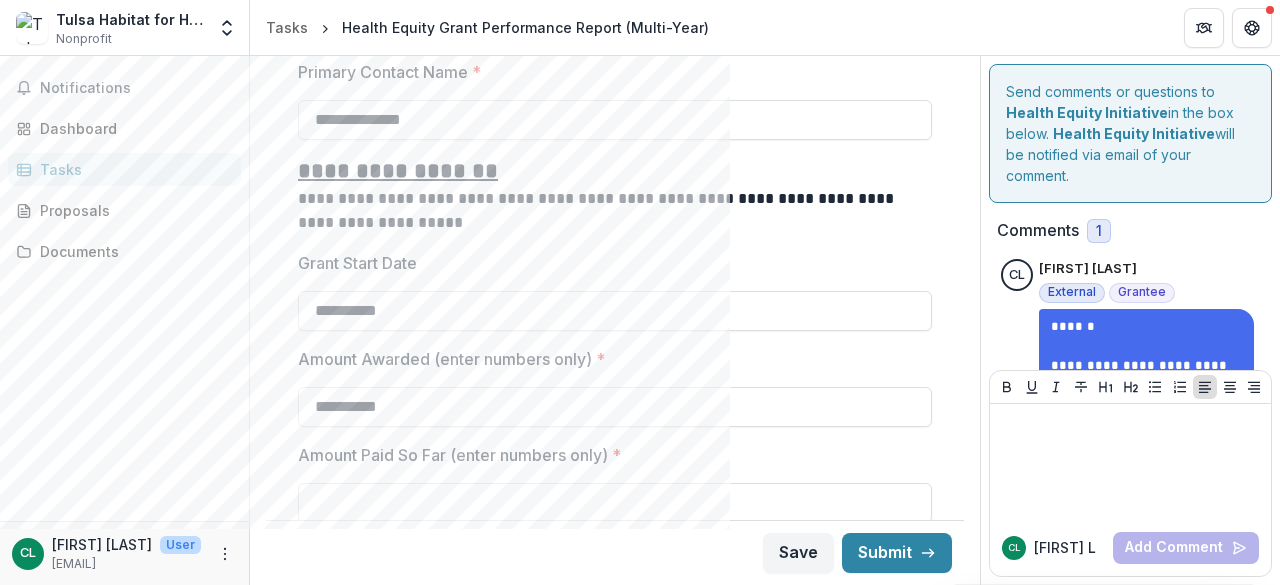 scroll, scrollTop: 800, scrollLeft: 0, axis: vertical 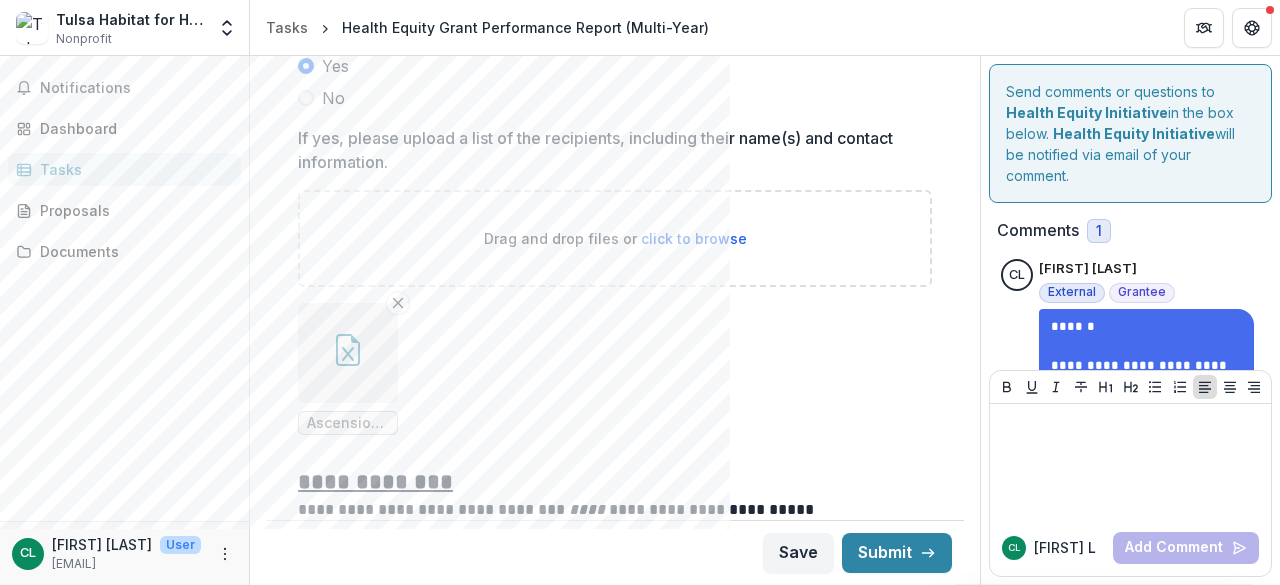 click on "Ascension DPA Report [MONTH] 1 to [MONTH] 30, 2025.xlsx" at bounding box center [348, 423] 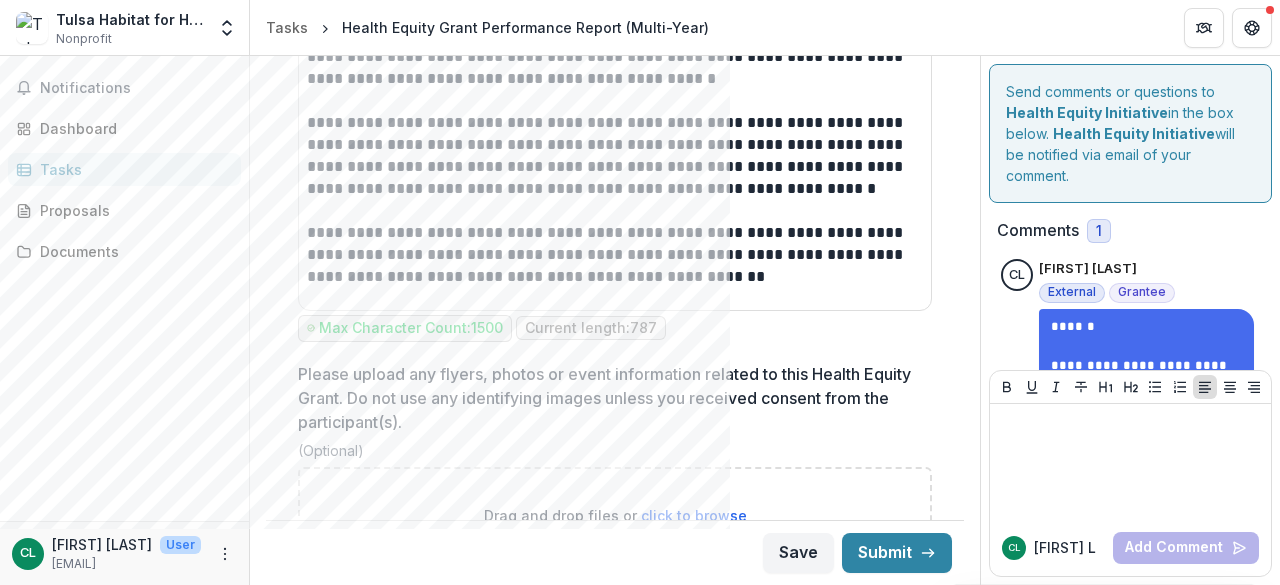 scroll, scrollTop: 4955, scrollLeft: 0, axis: vertical 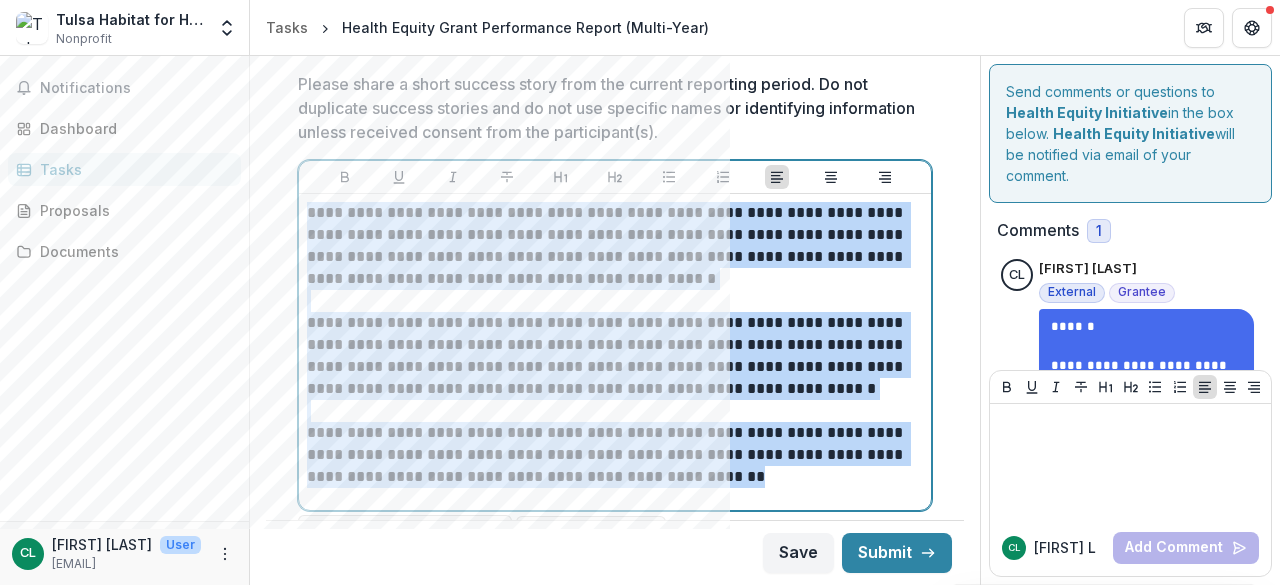 drag, startPoint x: 307, startPoint y: 191, endPoint x: 805, endPoint y: 489, distance: 580.3516 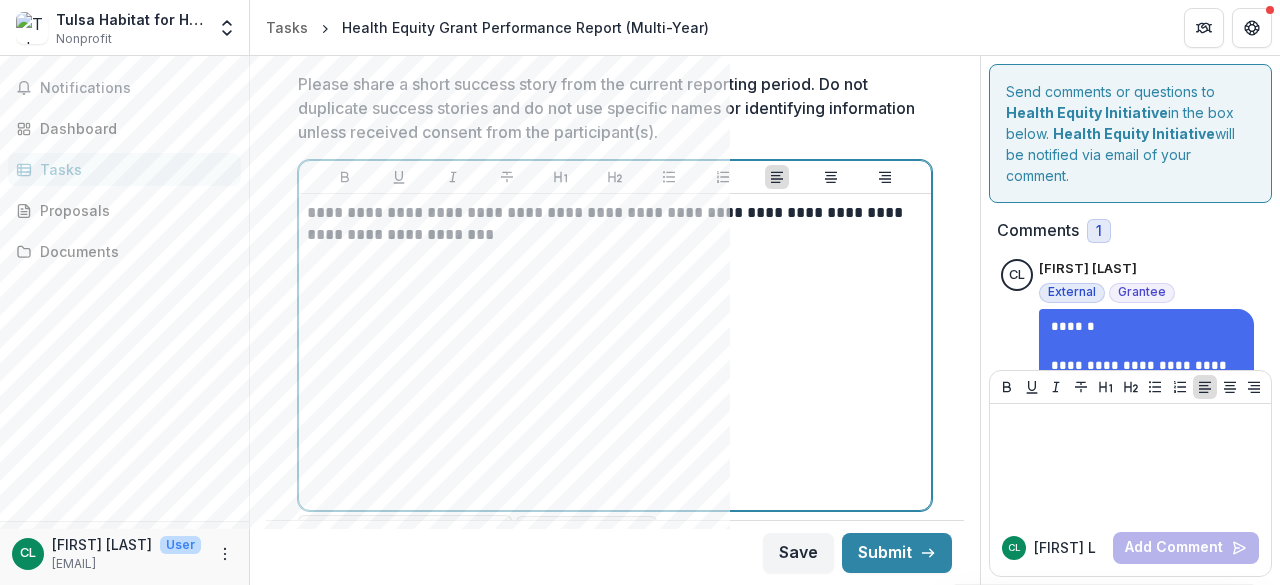 click on "**********" at bounding box center (615, 352) 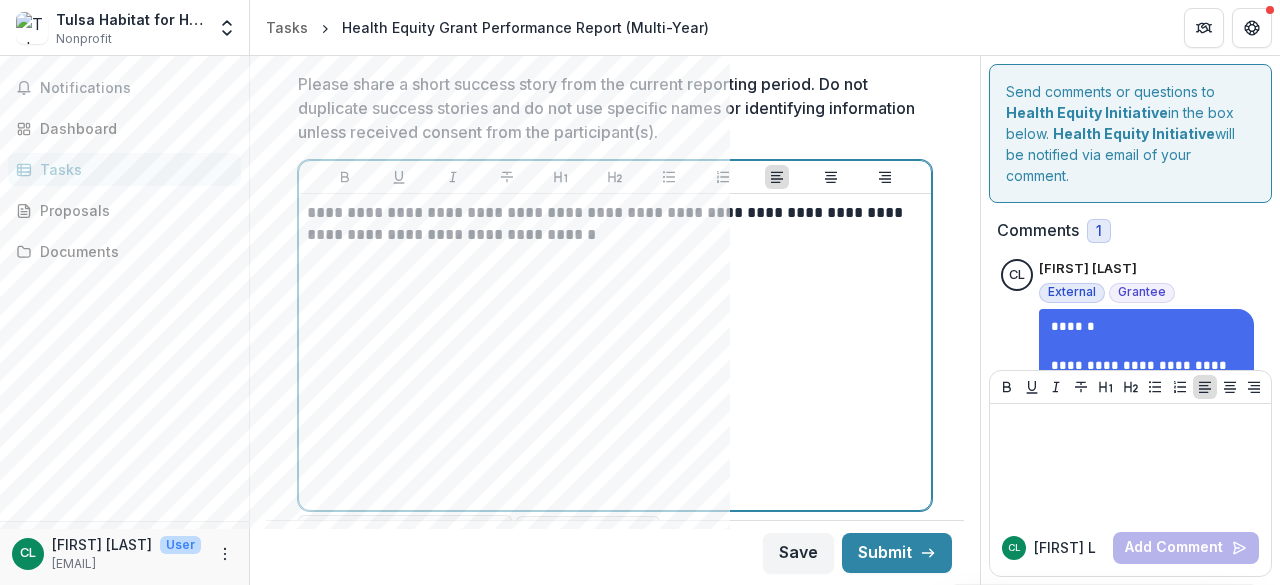 click on "**********" at bounding box center [612, 224] 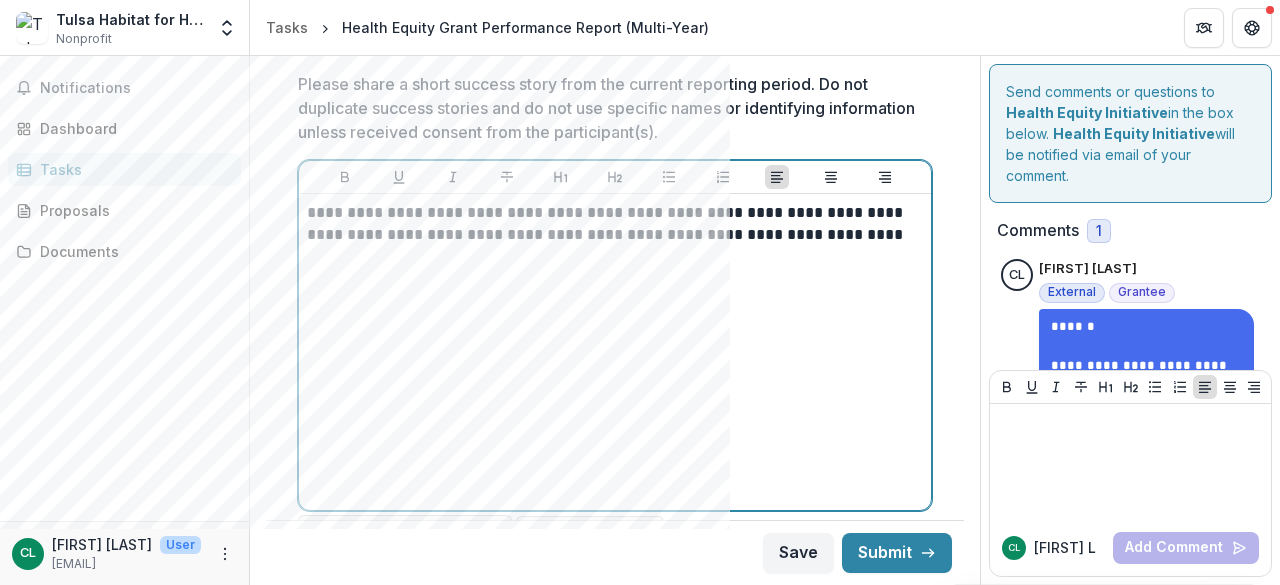 click on "**********" at bounding box center [612, 224] 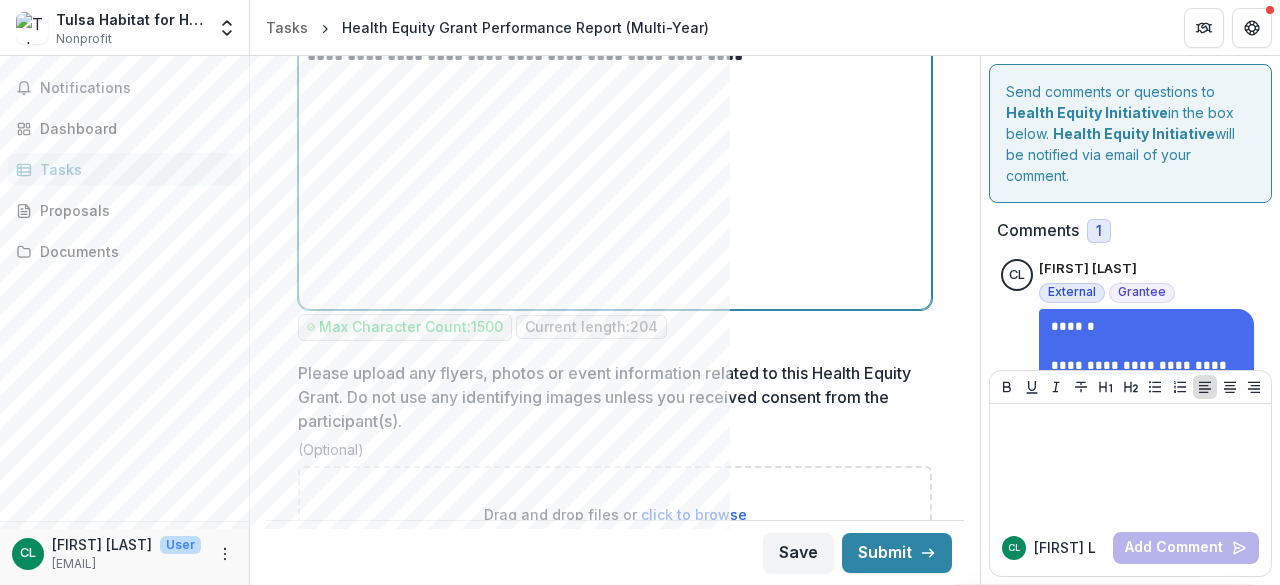 scroll, scrollTop: 5255, scrollLeft: 0, axis: vertical 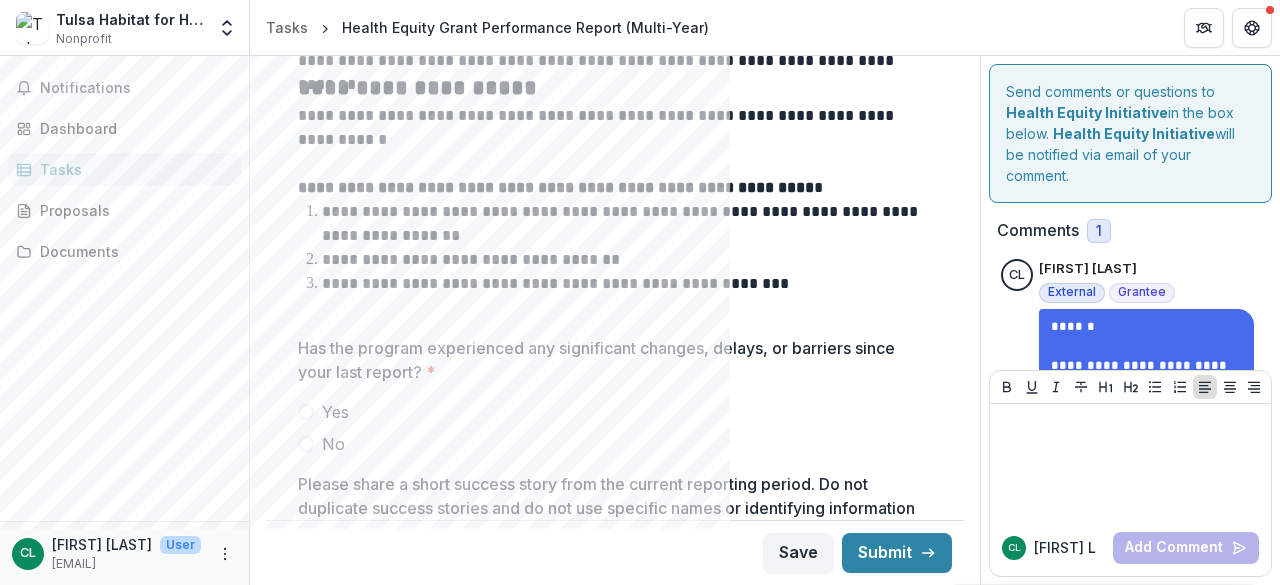 click at bounding box center (306, 412) 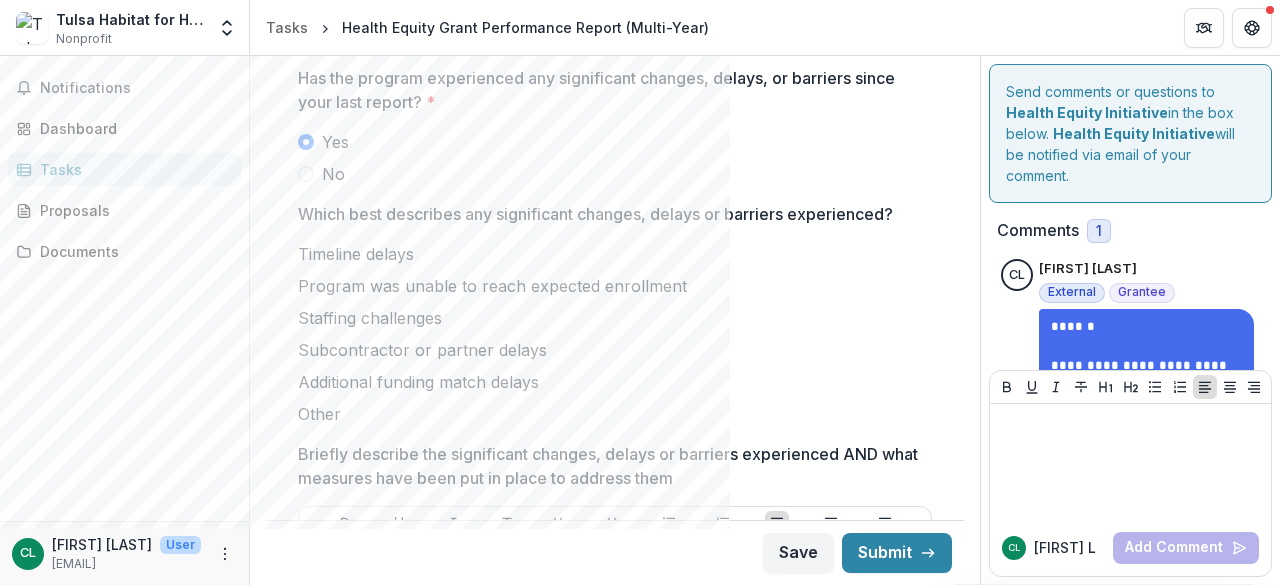 scroll, scrollTop: 4855, scrollLeft: 0, axis: vertical 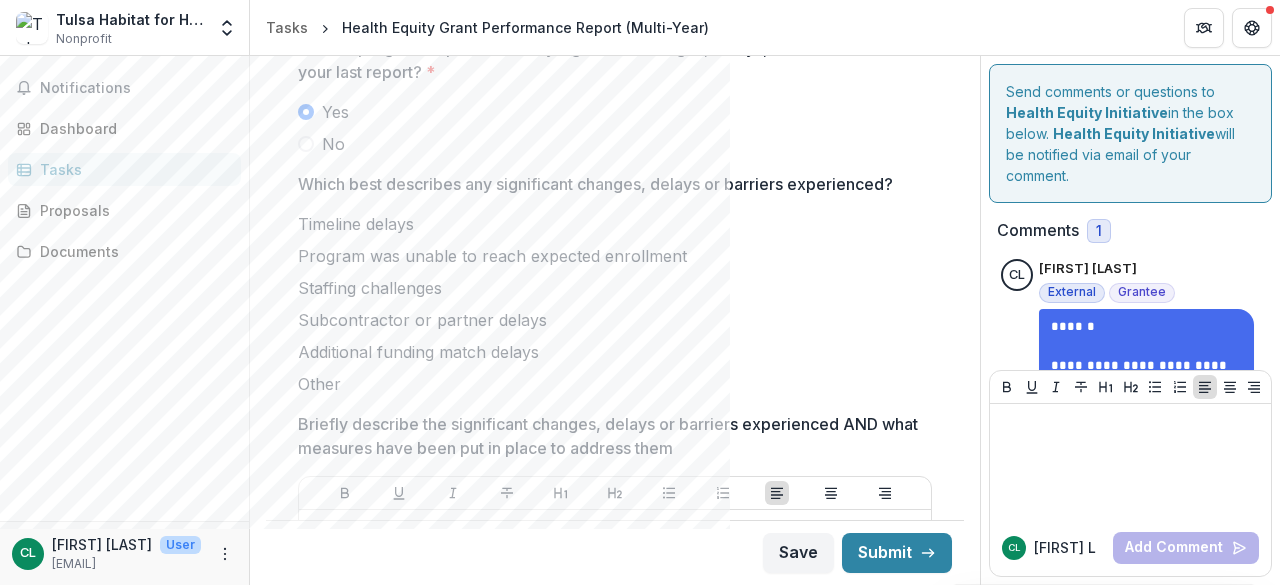 click at bounding box center (298, 224) 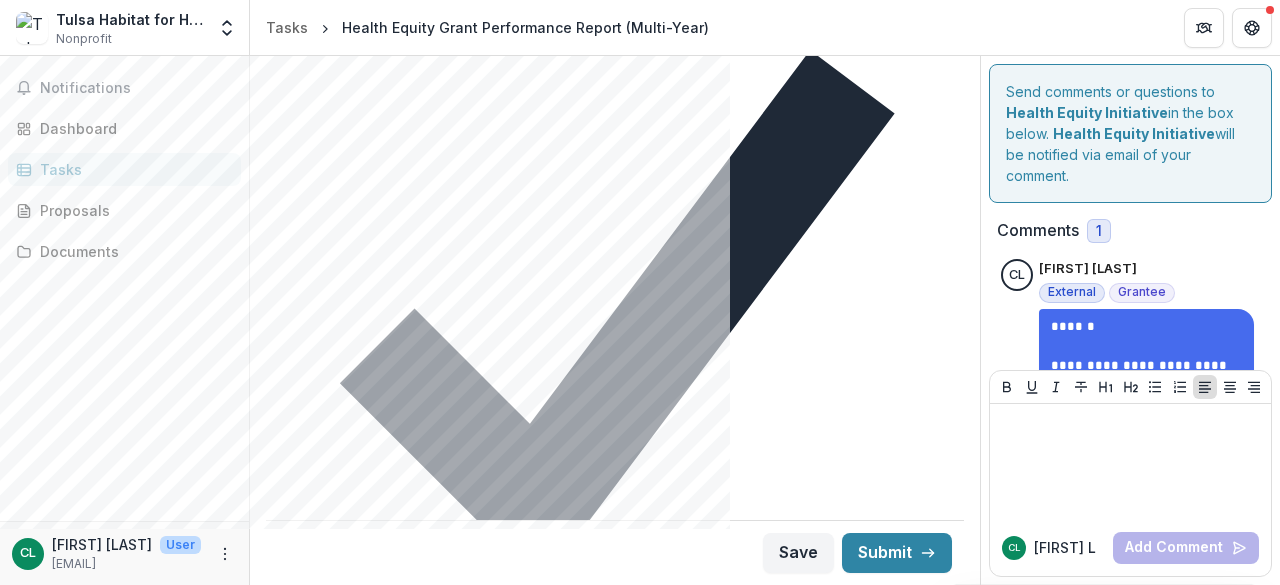 scroll, scrollTop: 5155, scrollLeft: 0, axis: vertical 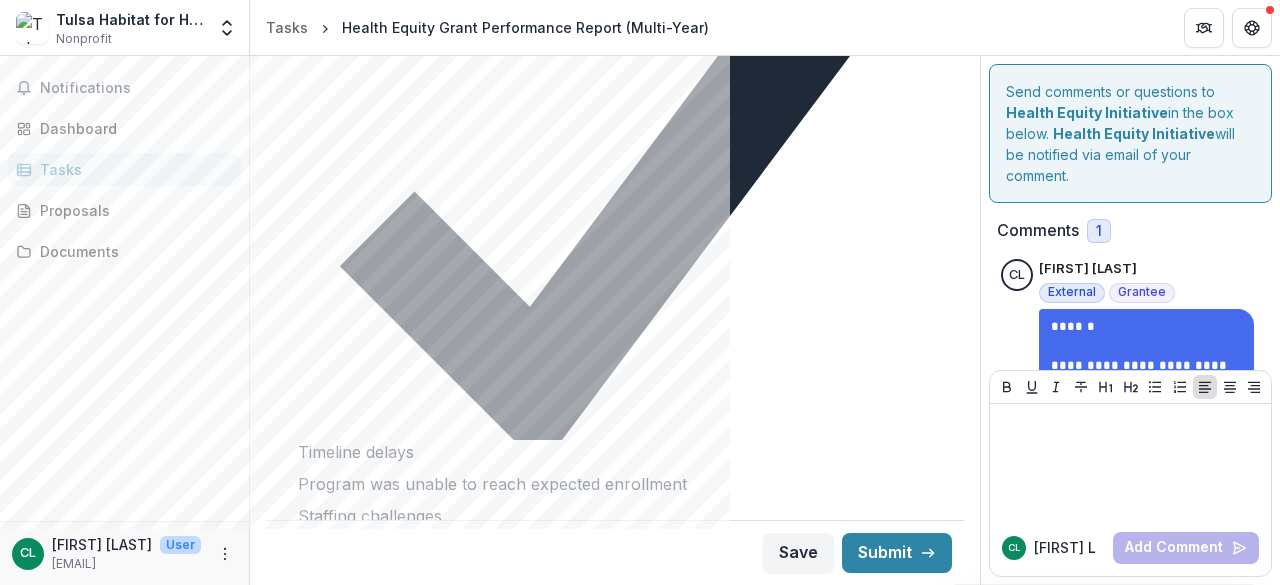 click at bounding box center [615, 896] 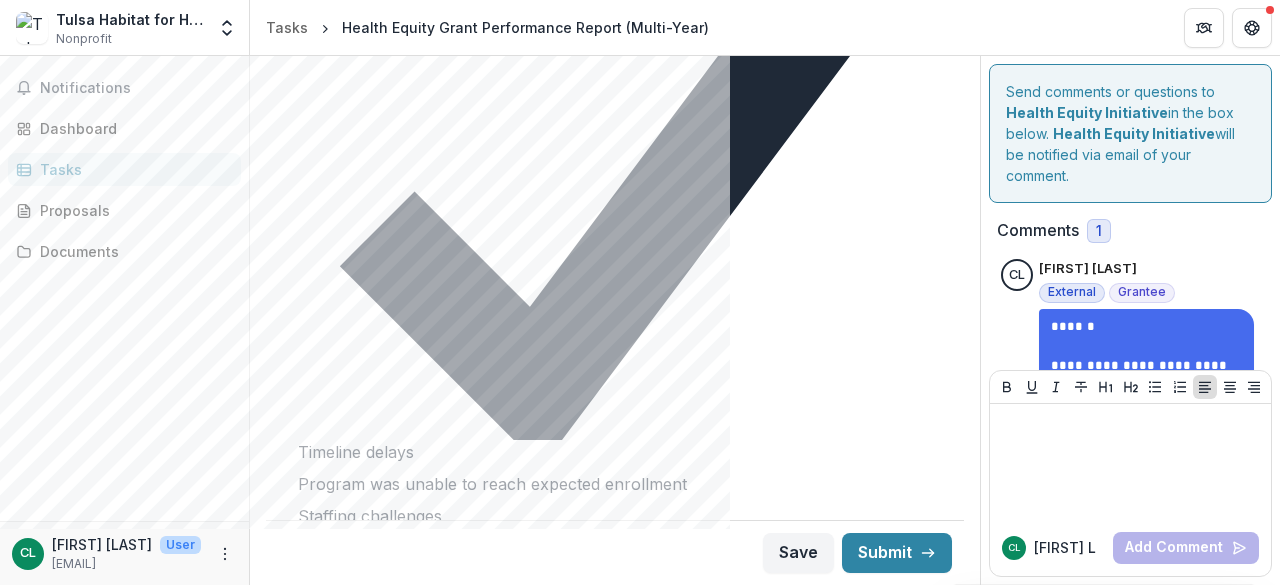 click on "**********" at bounding box center (612, 768) 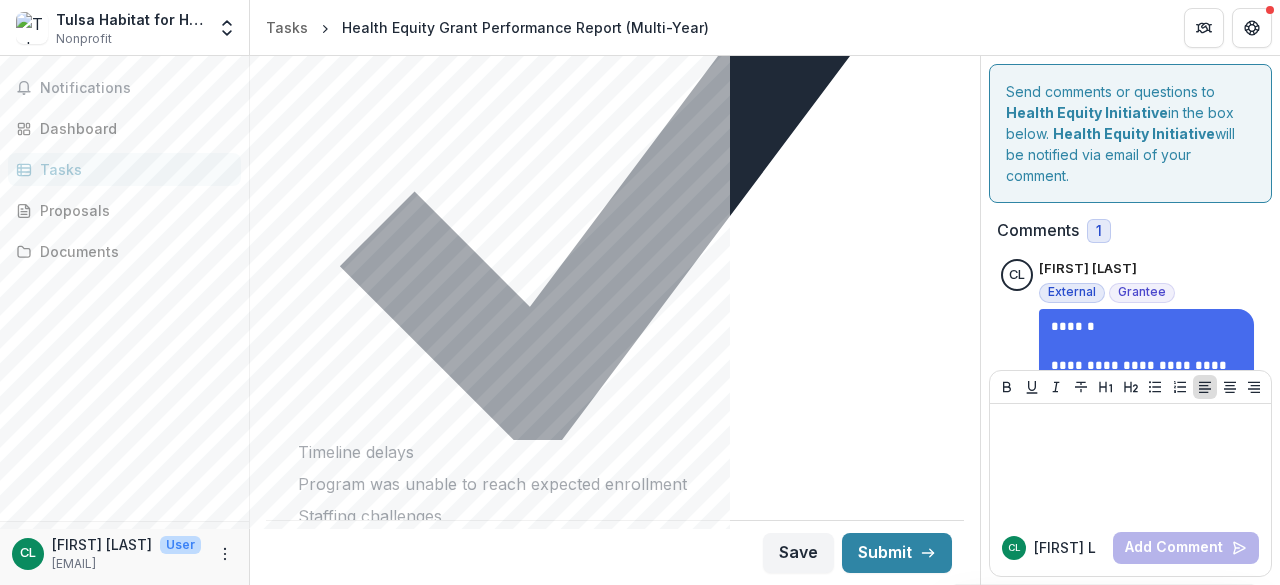 click on "**********" at bounding box center (612, 790) 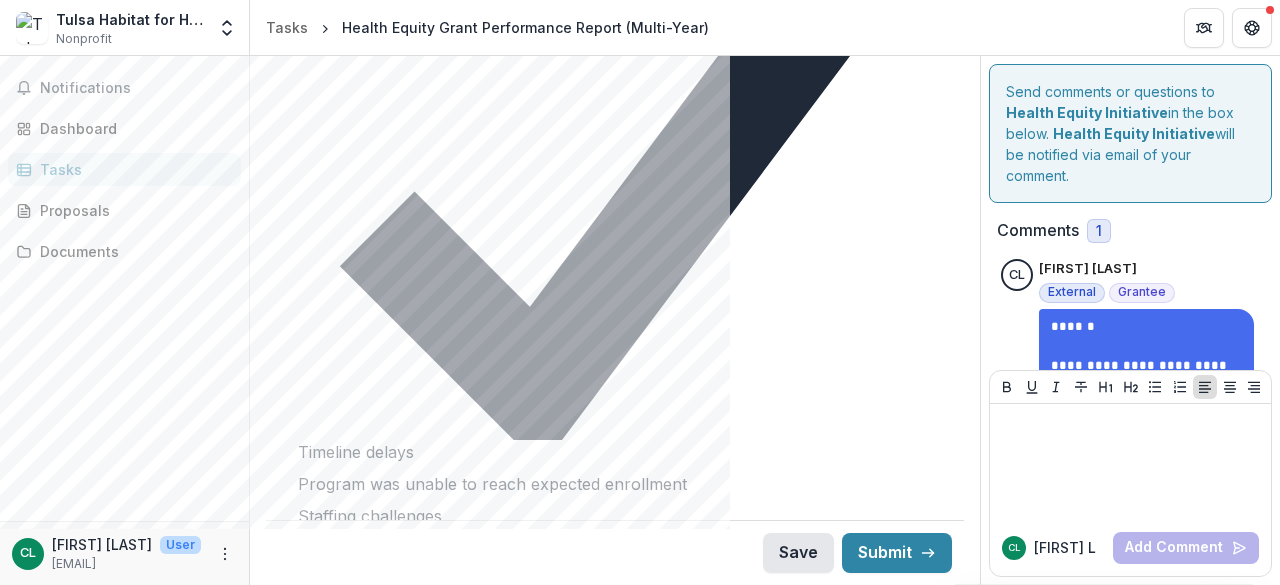 click on "Save" at bounding box center [798, 553] 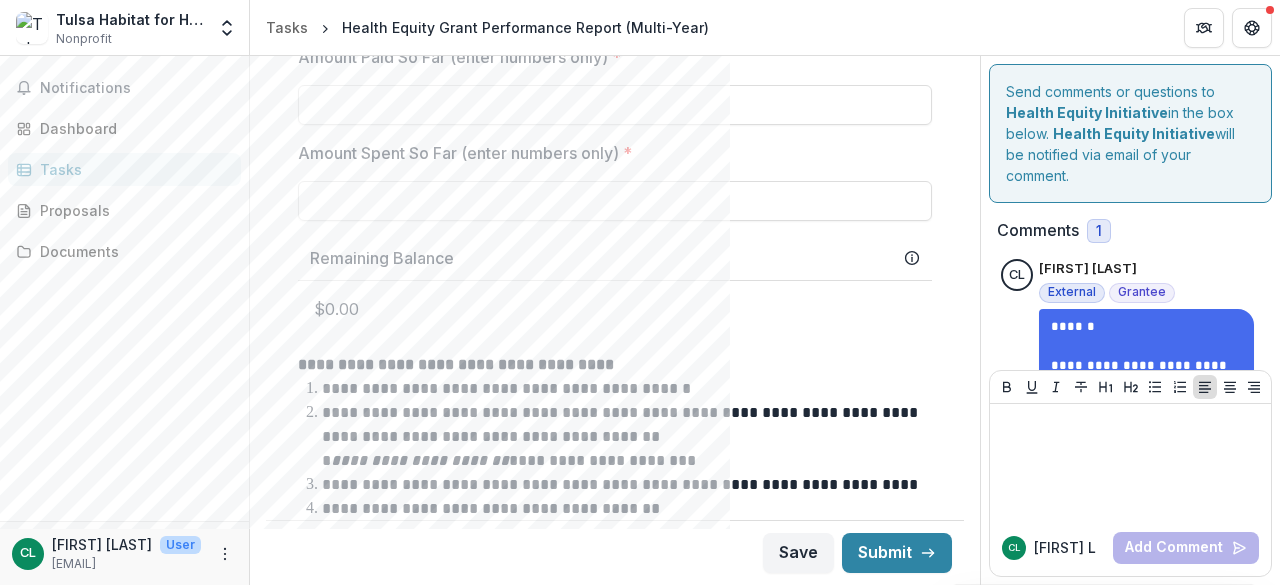 scroll, scrollTop: 1155, scrollLeft: 0, axis: vertical 